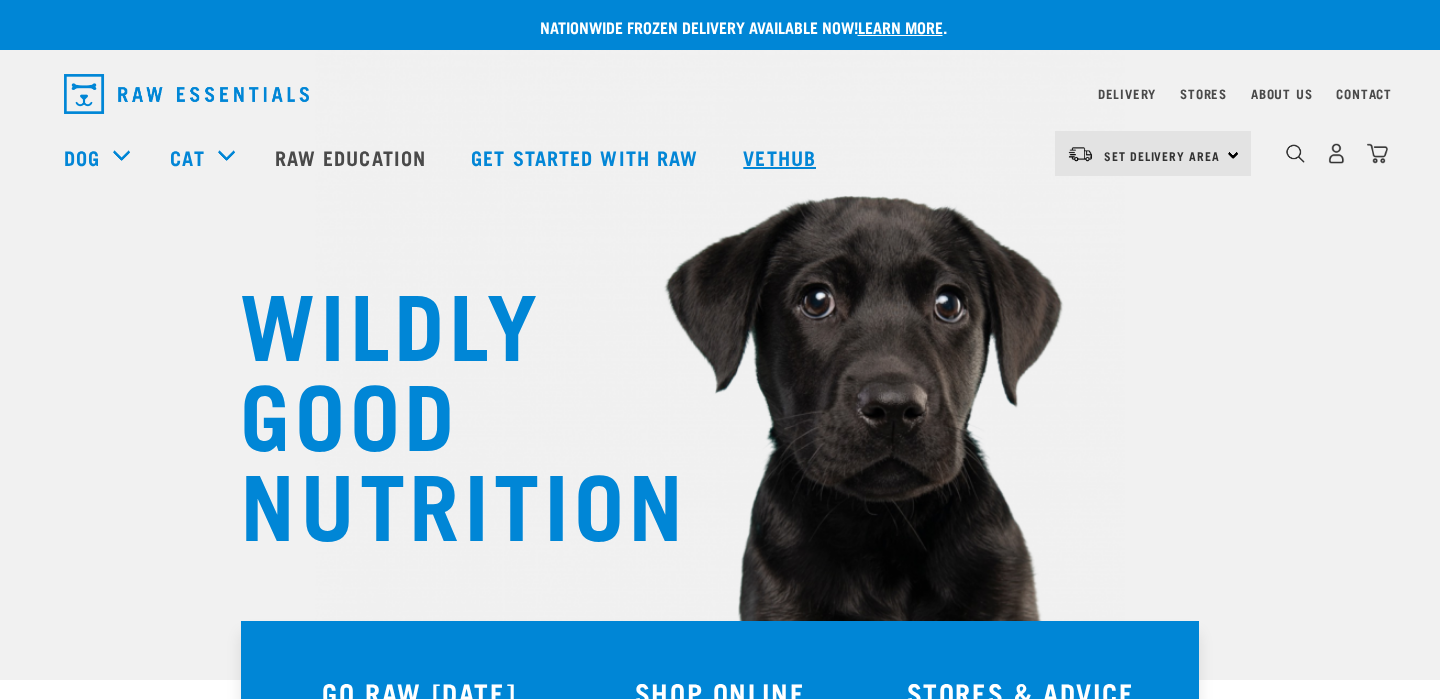 scroll, scrollTop: 0, scrollLeft: 0, axis: both 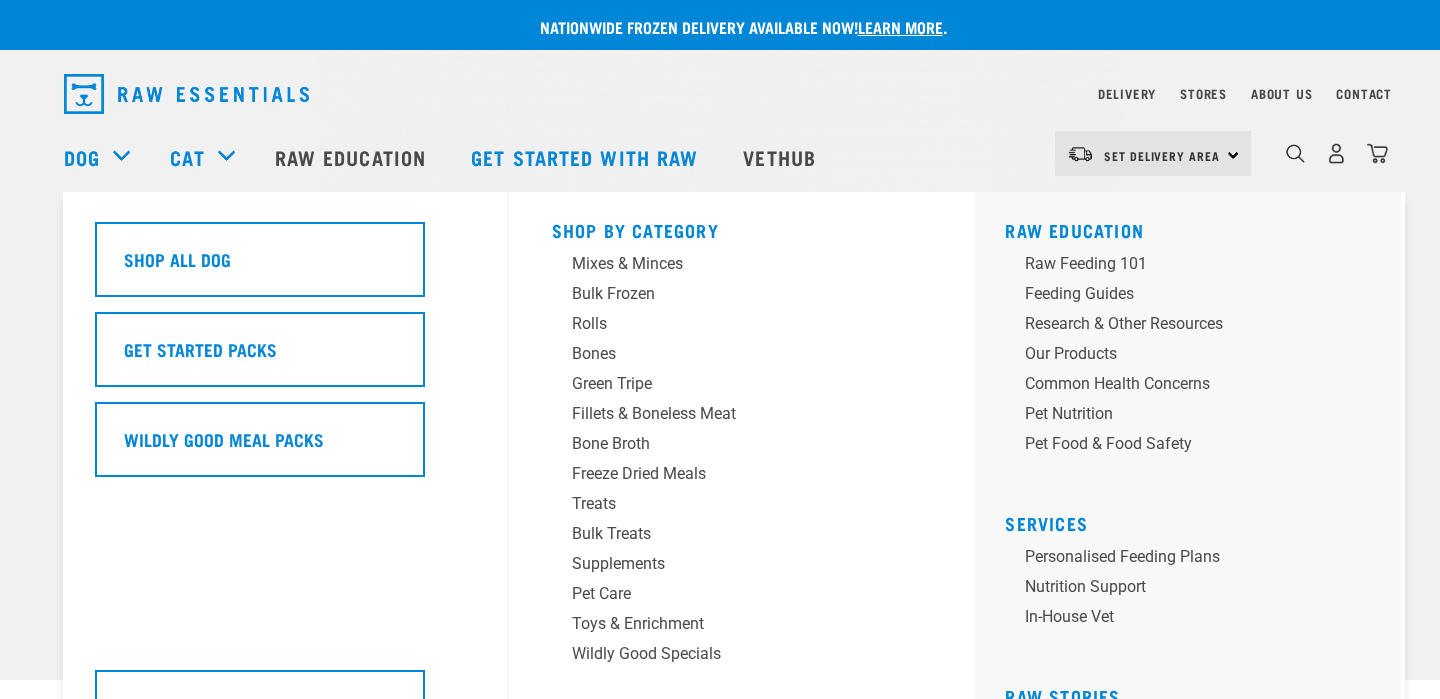 click on "Dog" at bounding box center (107, 157) 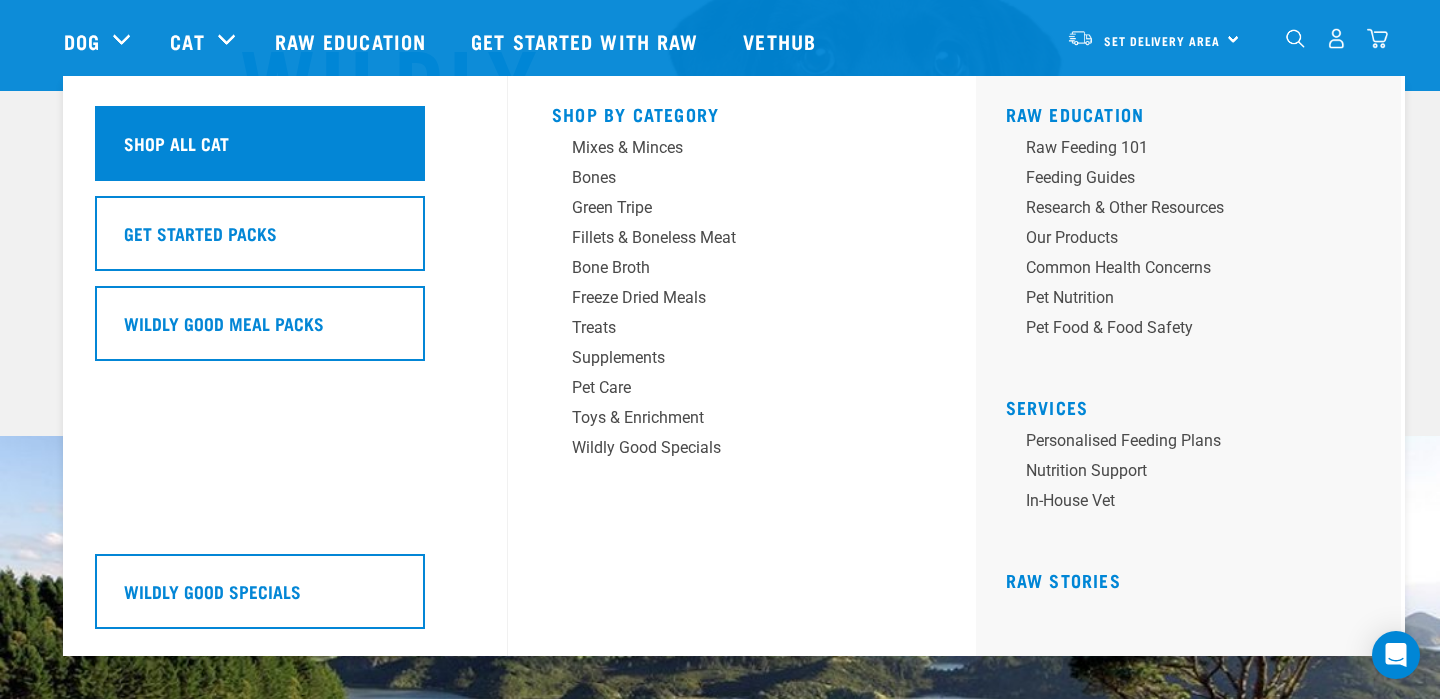 scroll, scrollTop: 0, scrollLeft: 0, axis: both 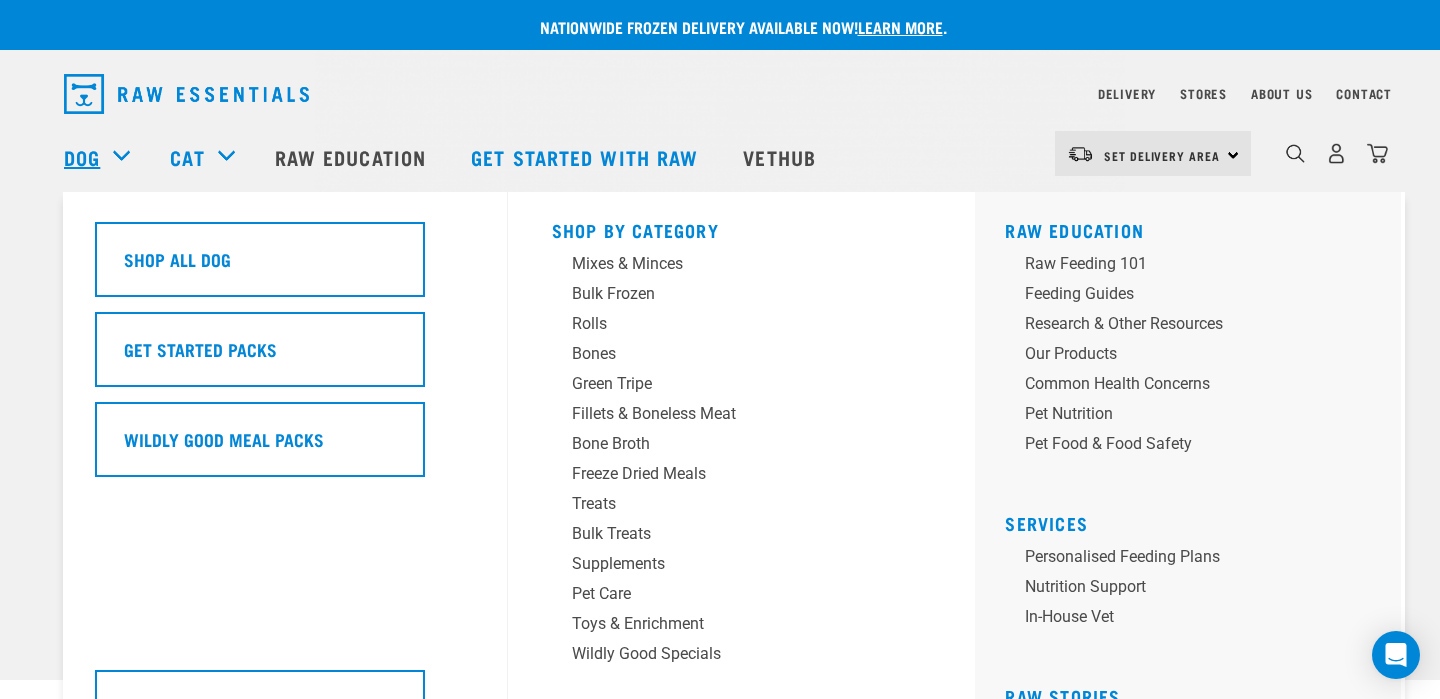click on "Dog" at bounding box center [82, 157] 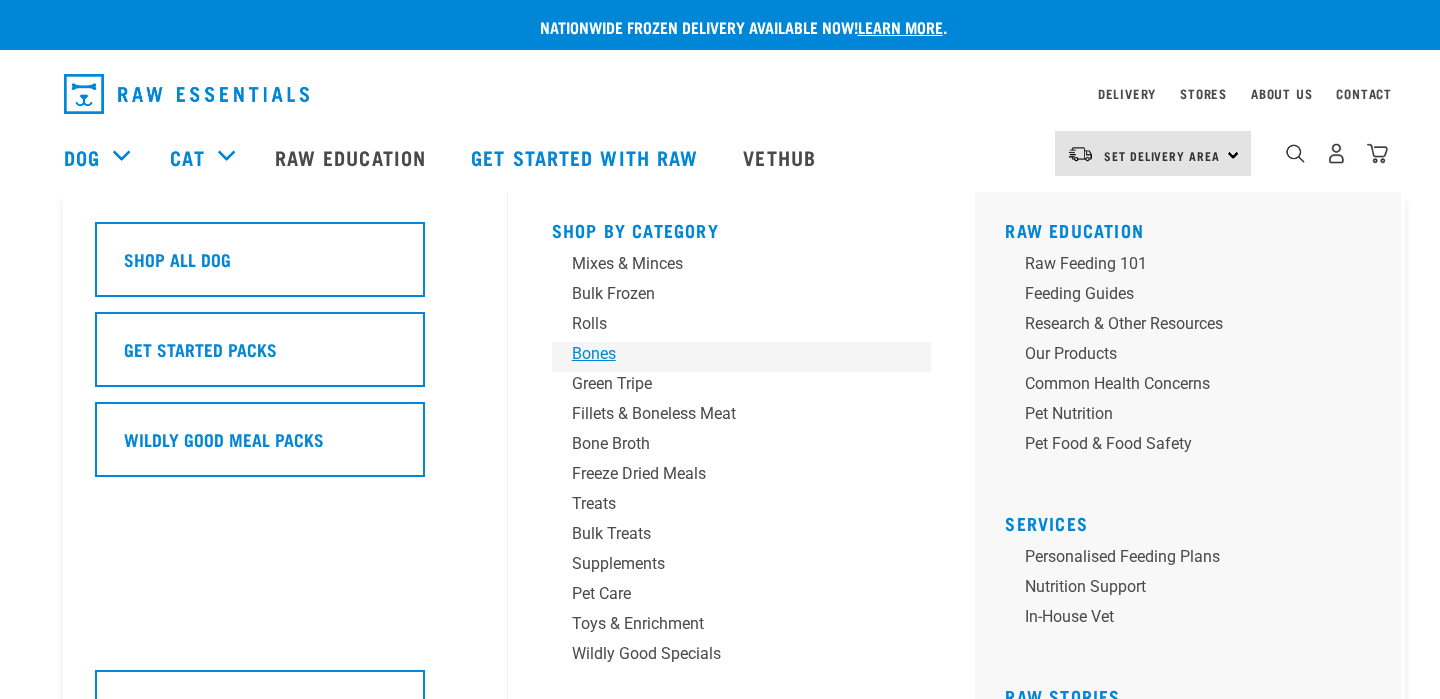 scroll, scrollTop: 0, scrollLeft: 0, axis: both 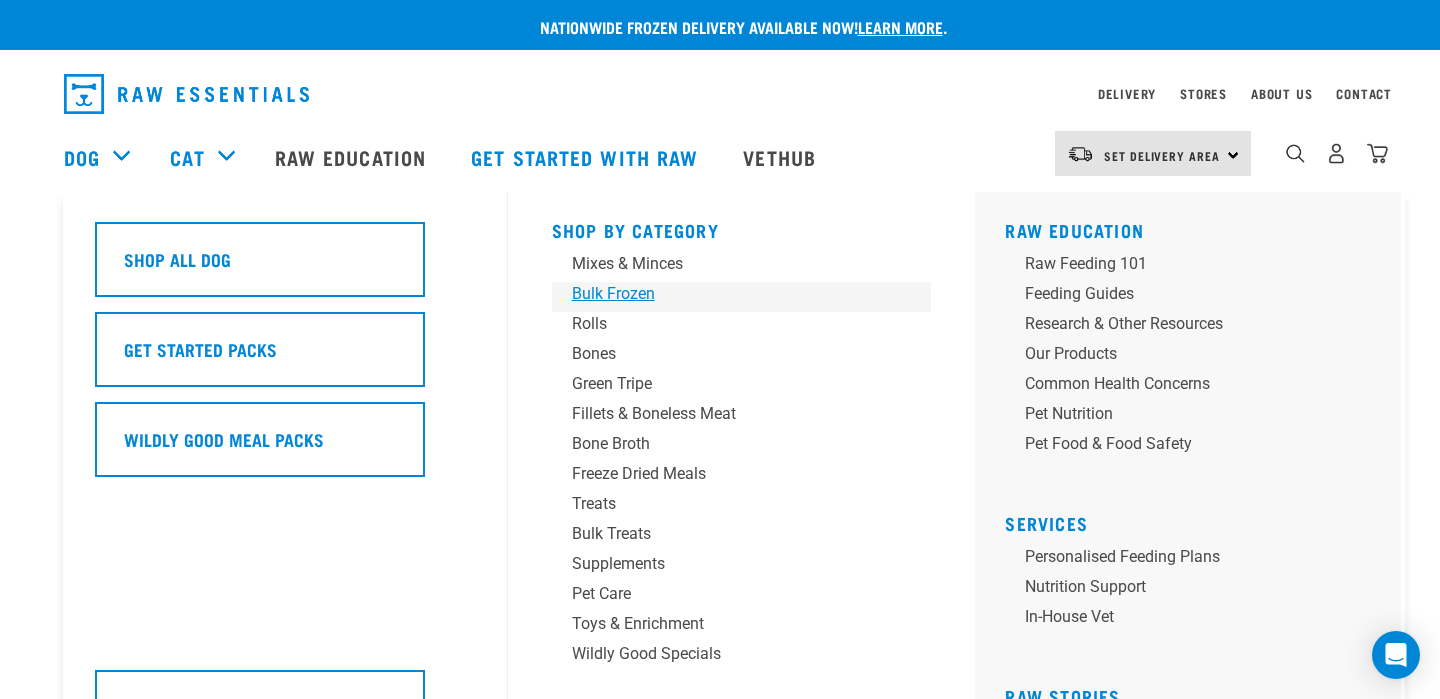 click on "Bulk Frozen" at bounding box center (728, 294) 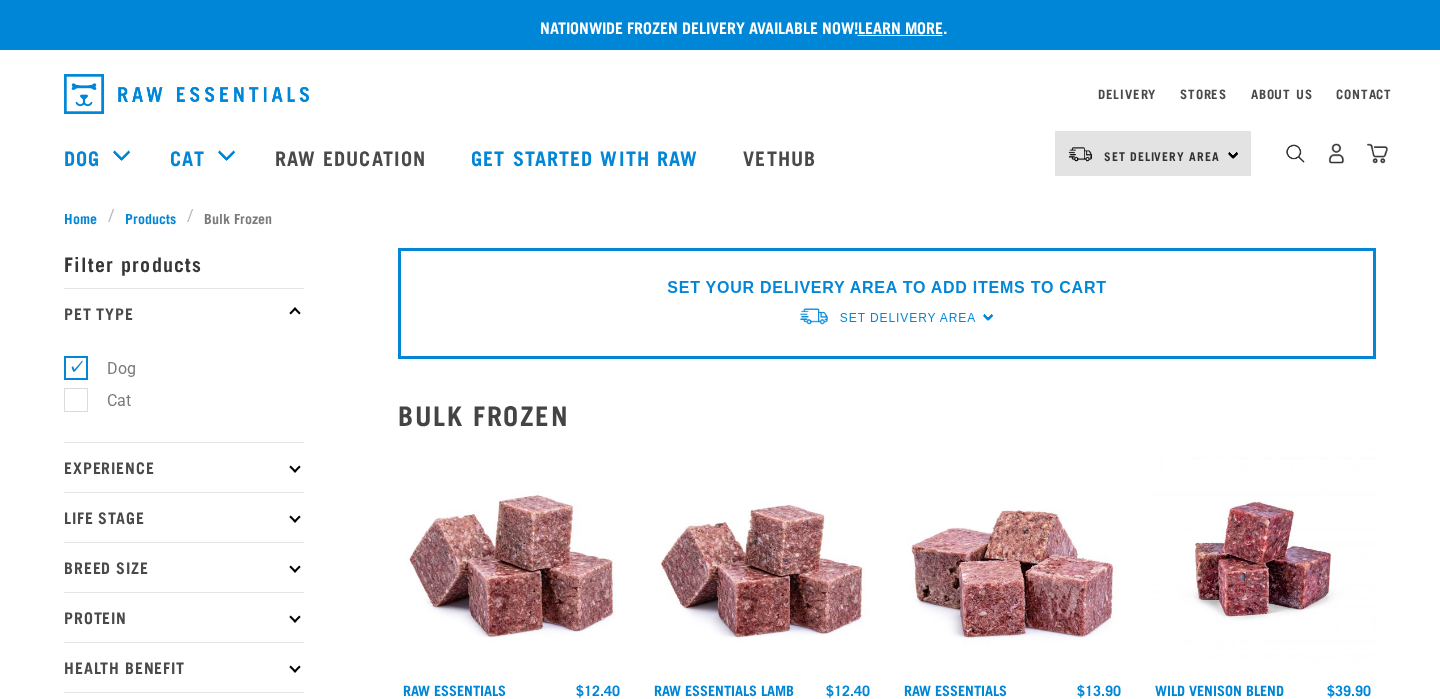 scroll, scrollTop: 156, scrollLeft: 0, axis: vertical 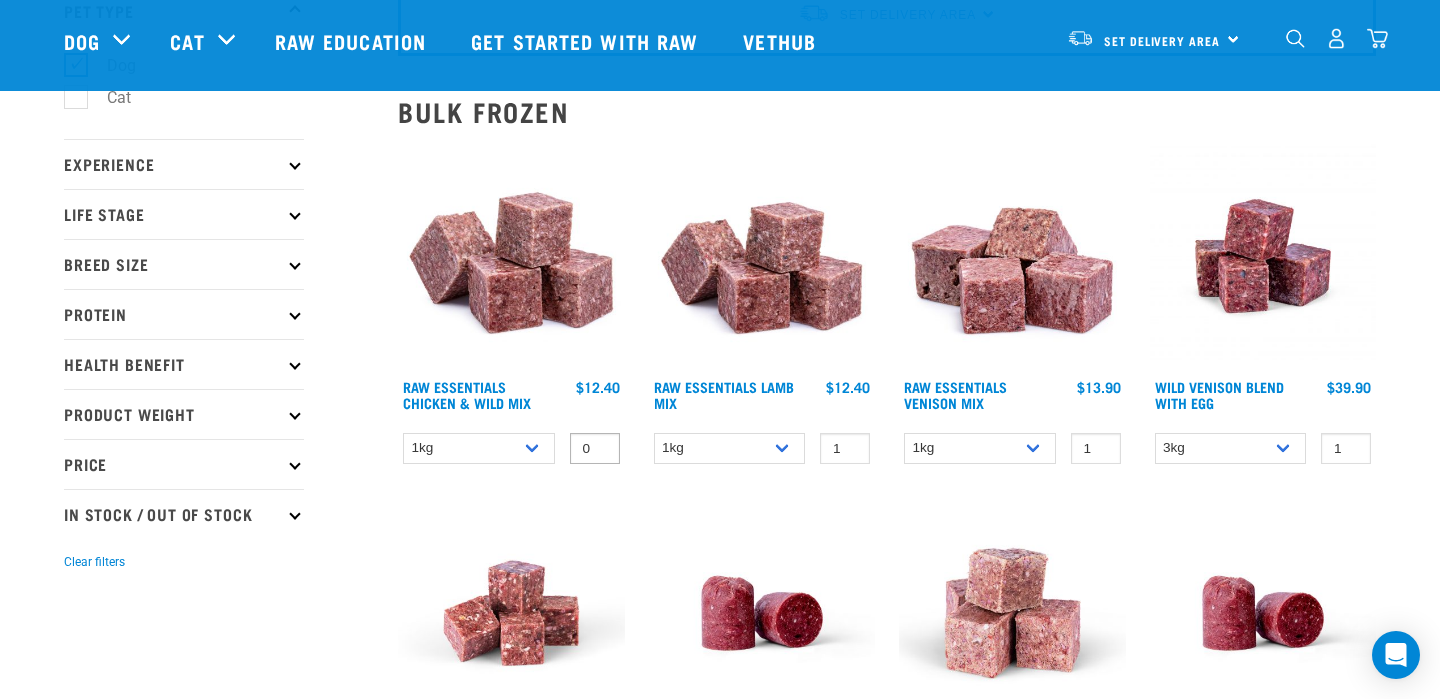 click on "0" at bounding box center [595, 448] 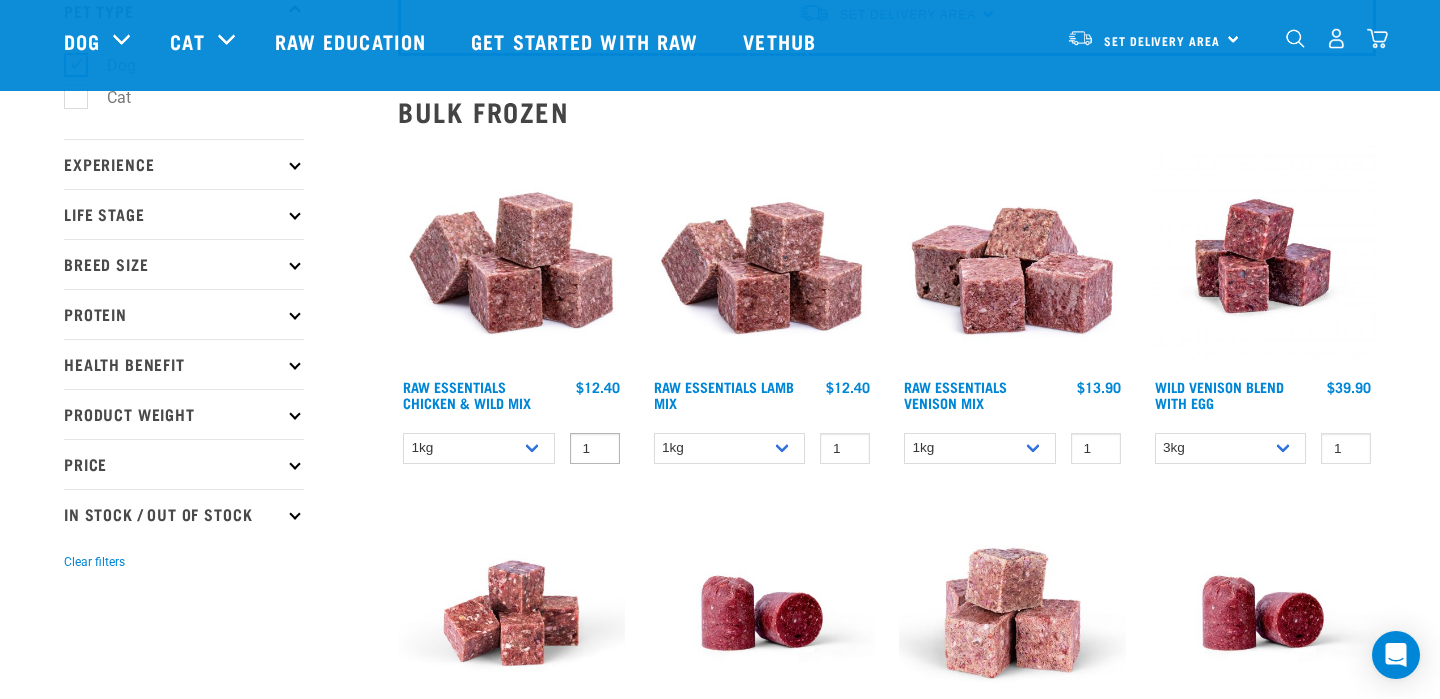 click on "1" at bounding box center [595, 448] 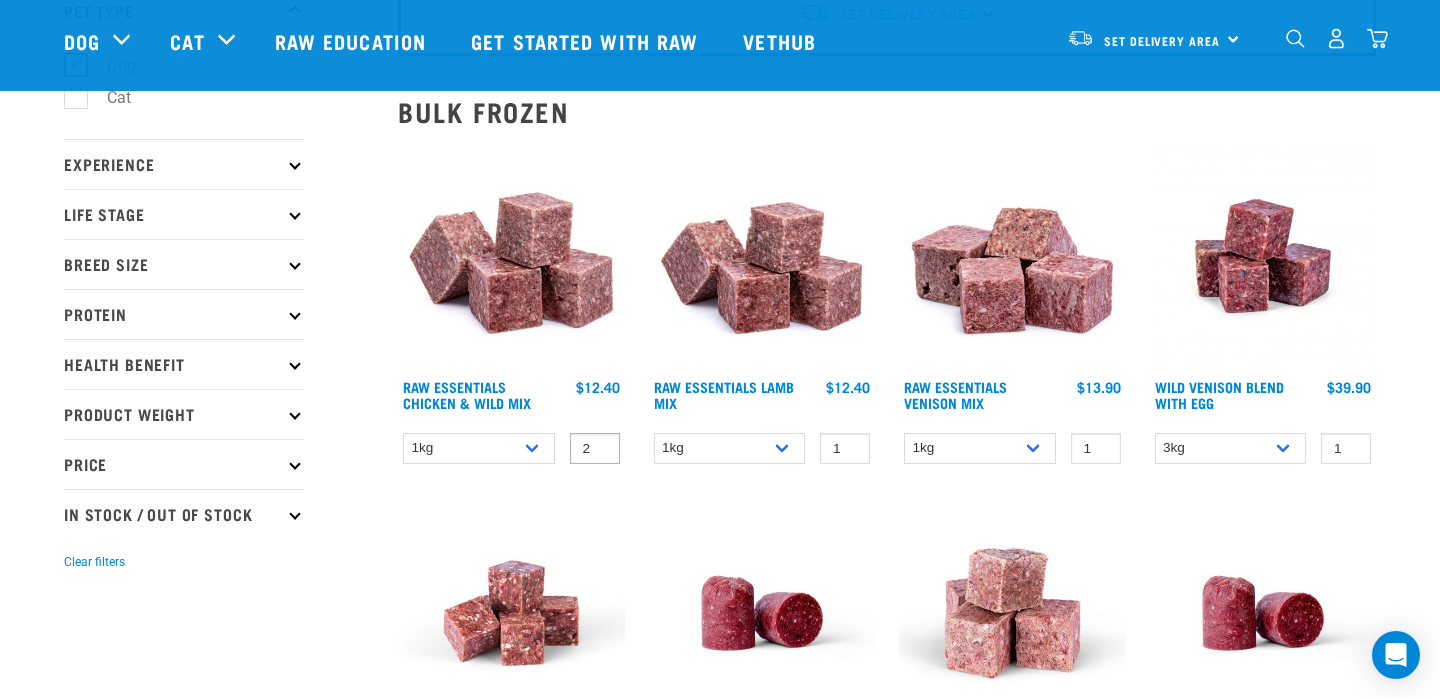 click on "2" at bounding box center (595, 448) 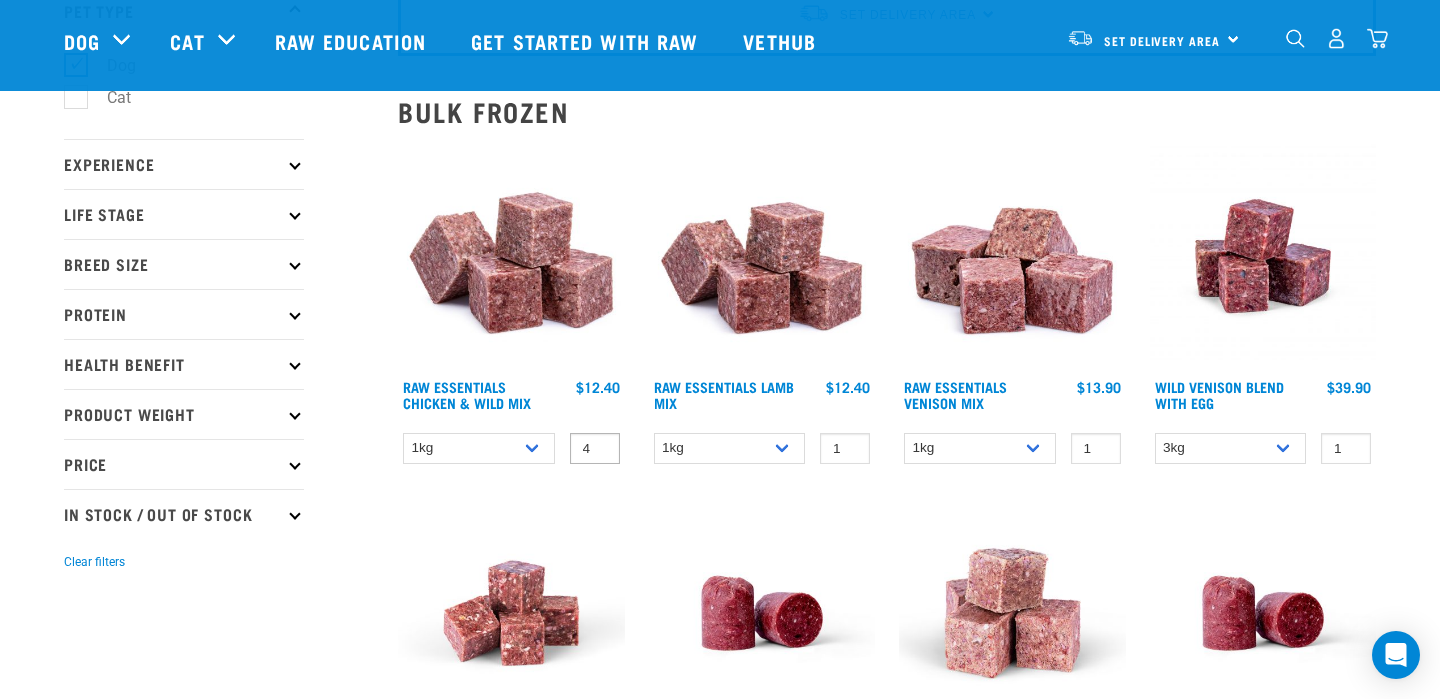 click on "4" at bounding box center [595, 448] 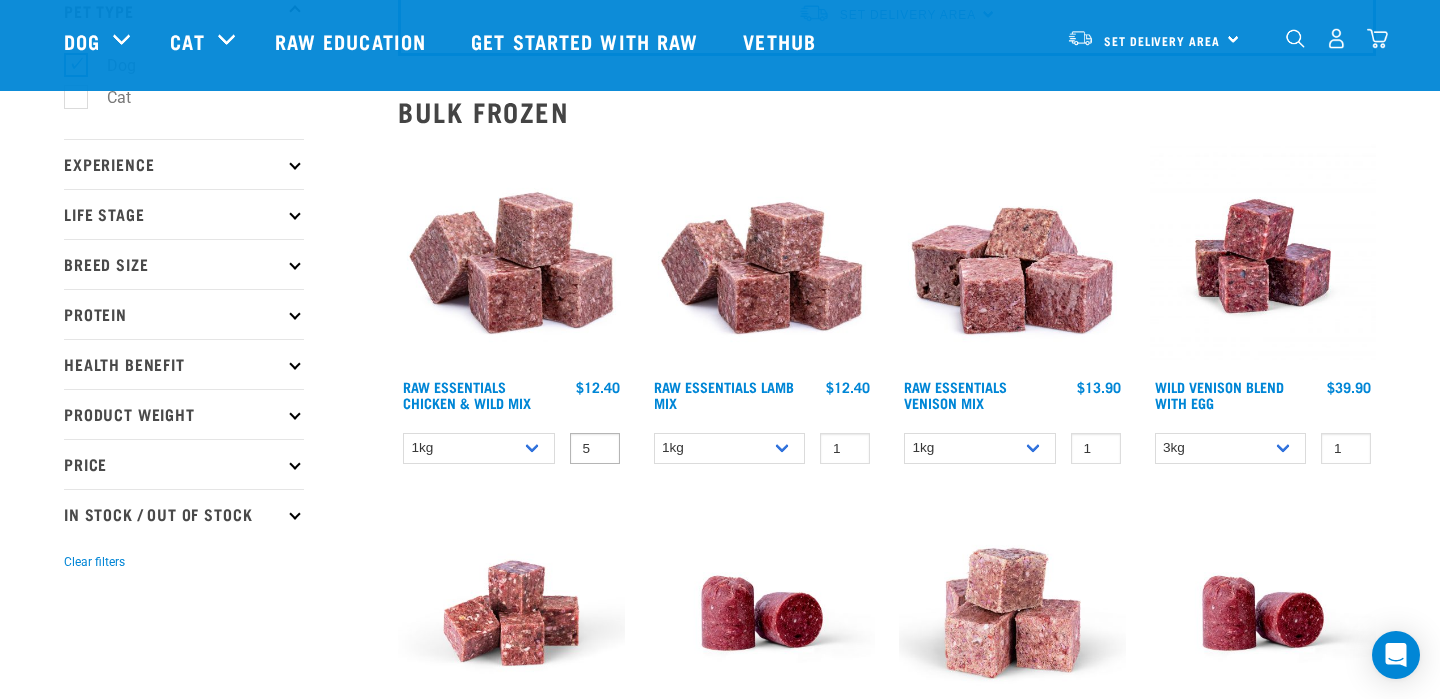 click on "5" at bounding box center [595, 448] 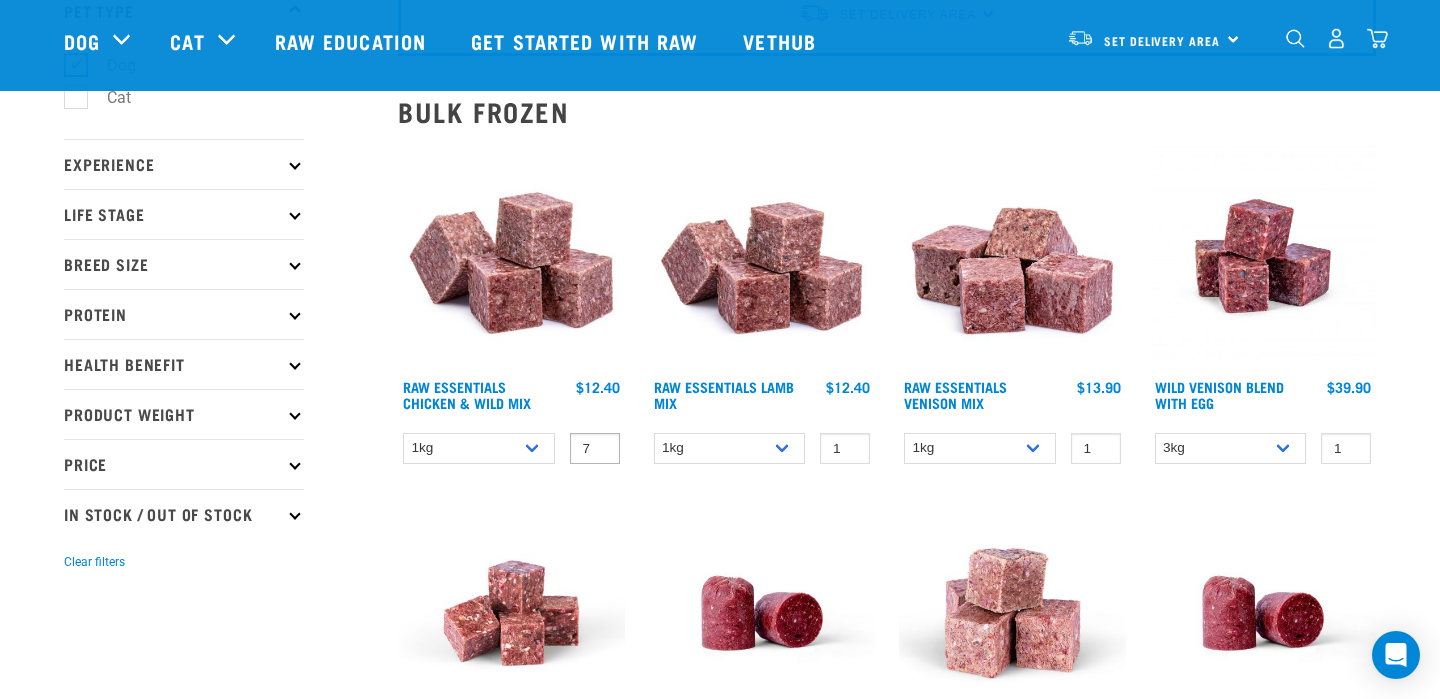 click on "7" at bounding box center (595, 448) 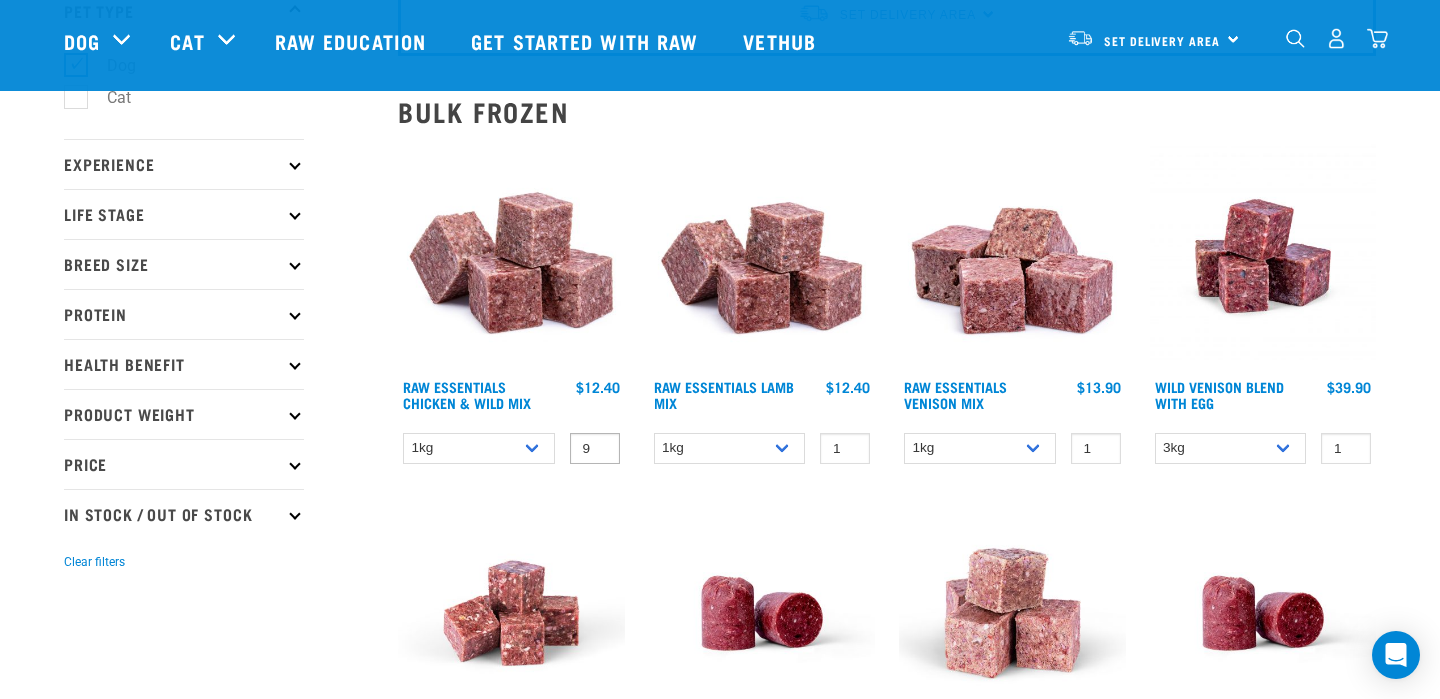 click on "9" at bounding box center [595, 448] 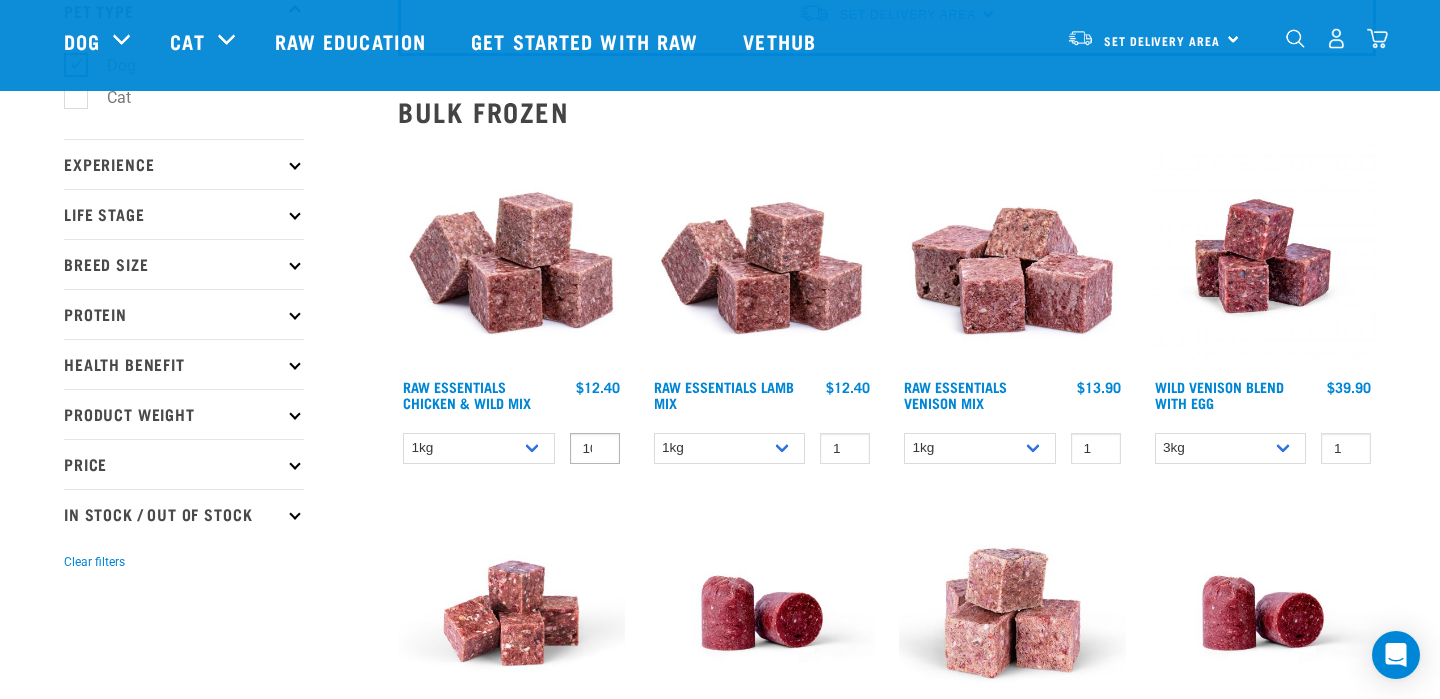 click on "10" at bounding box center (595, 448) 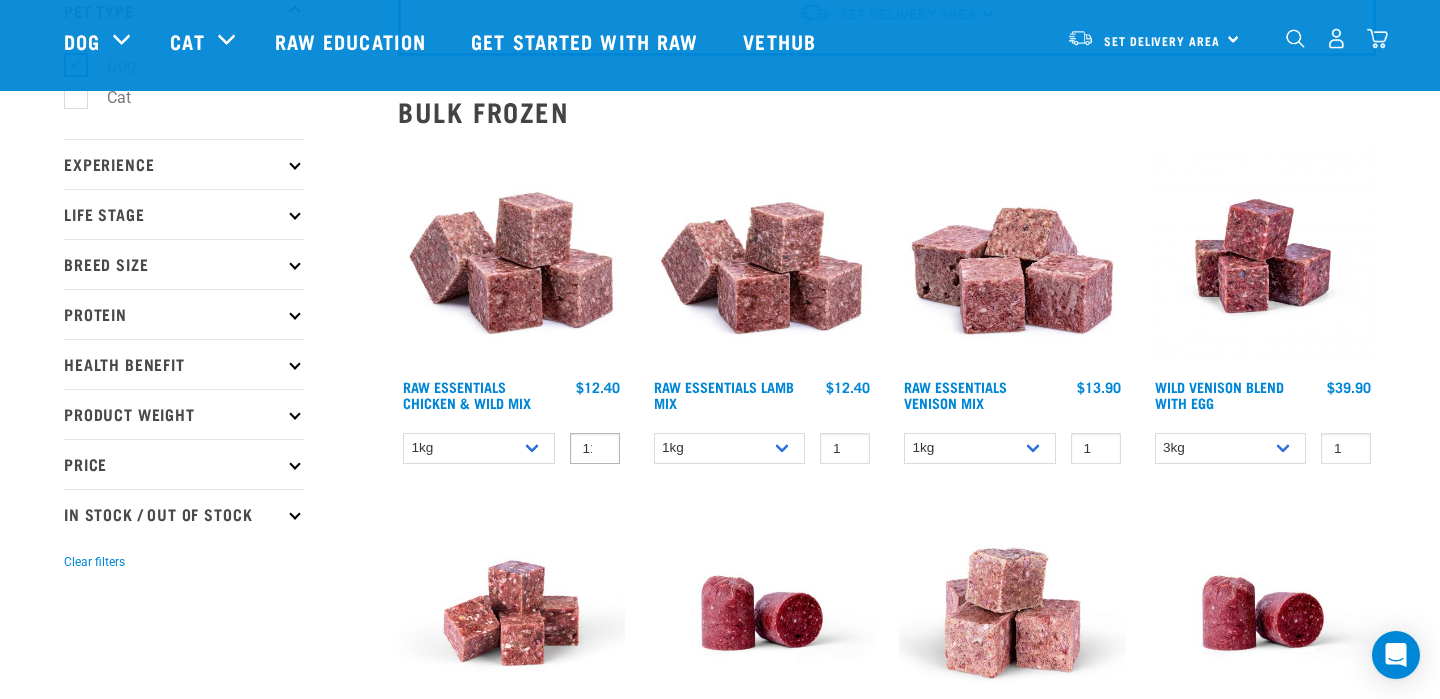click on "11" at bounding box center (595, 448) 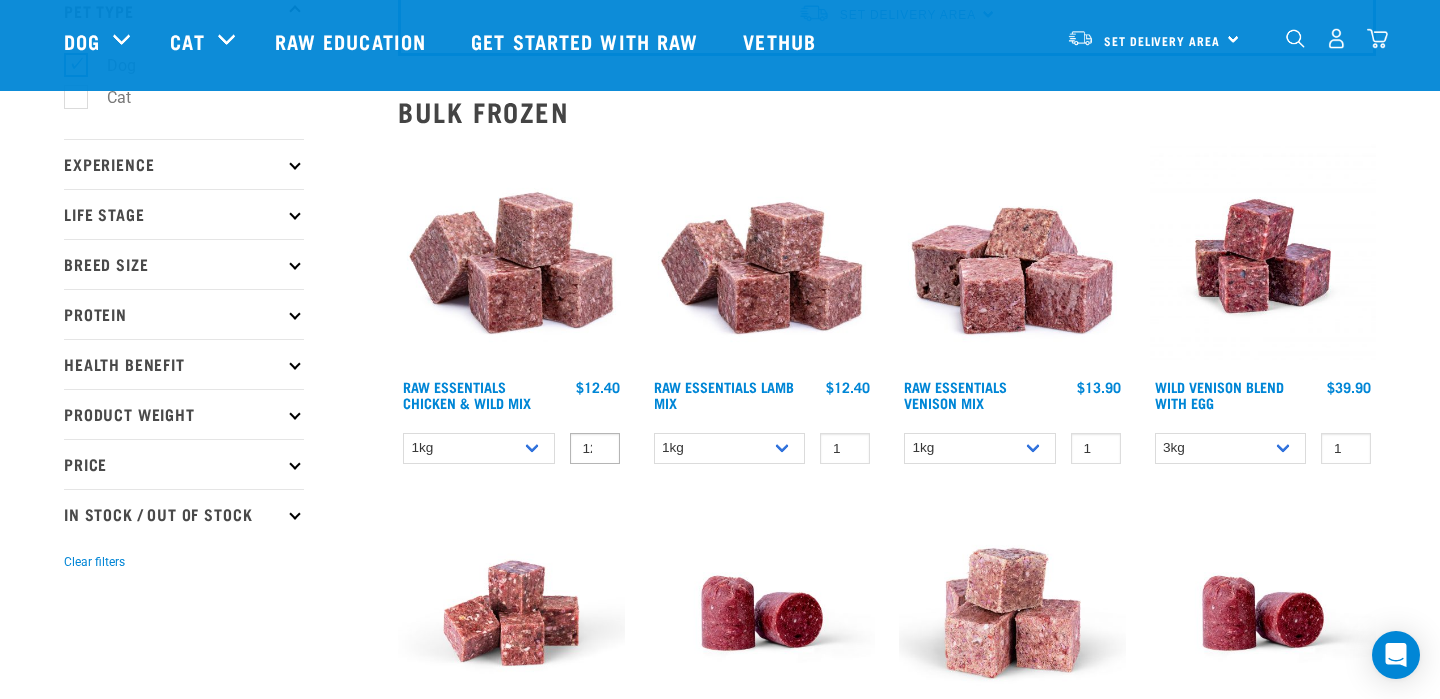 click on "12" at bounding box center [595, 448] 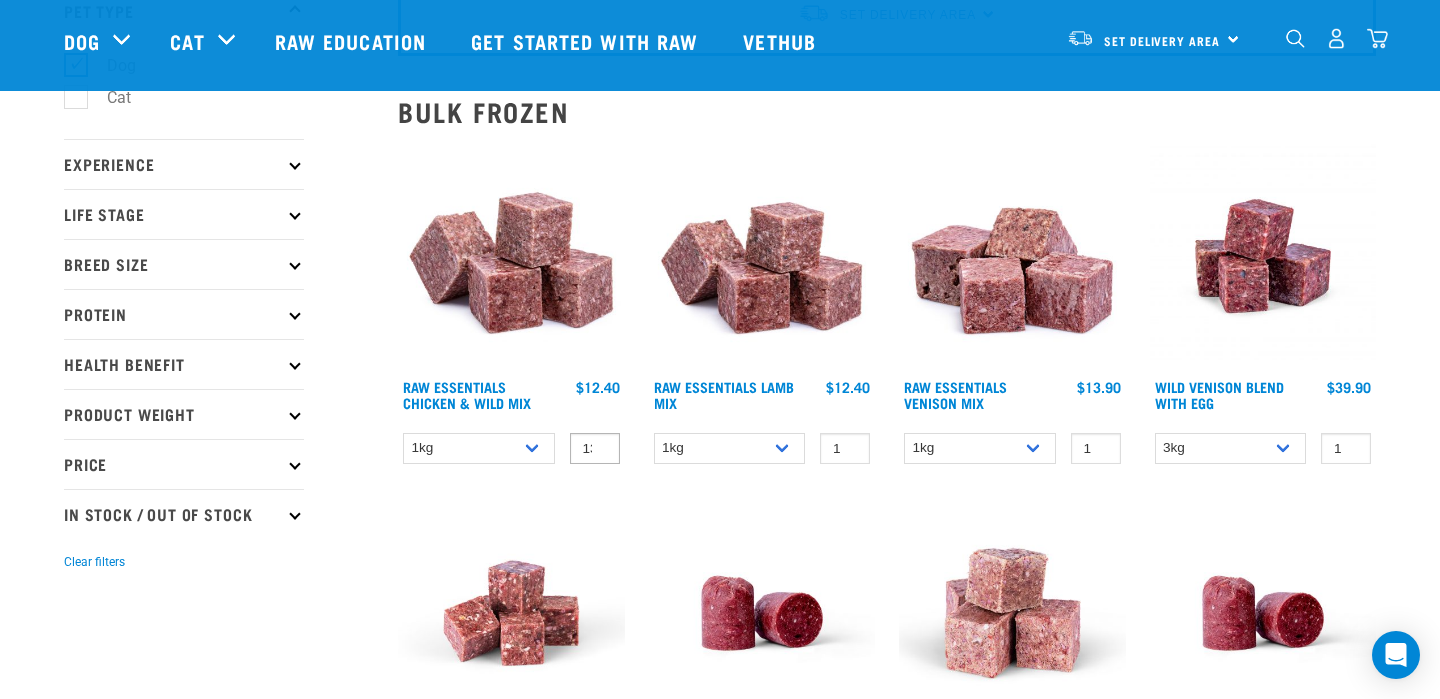 type on "13" 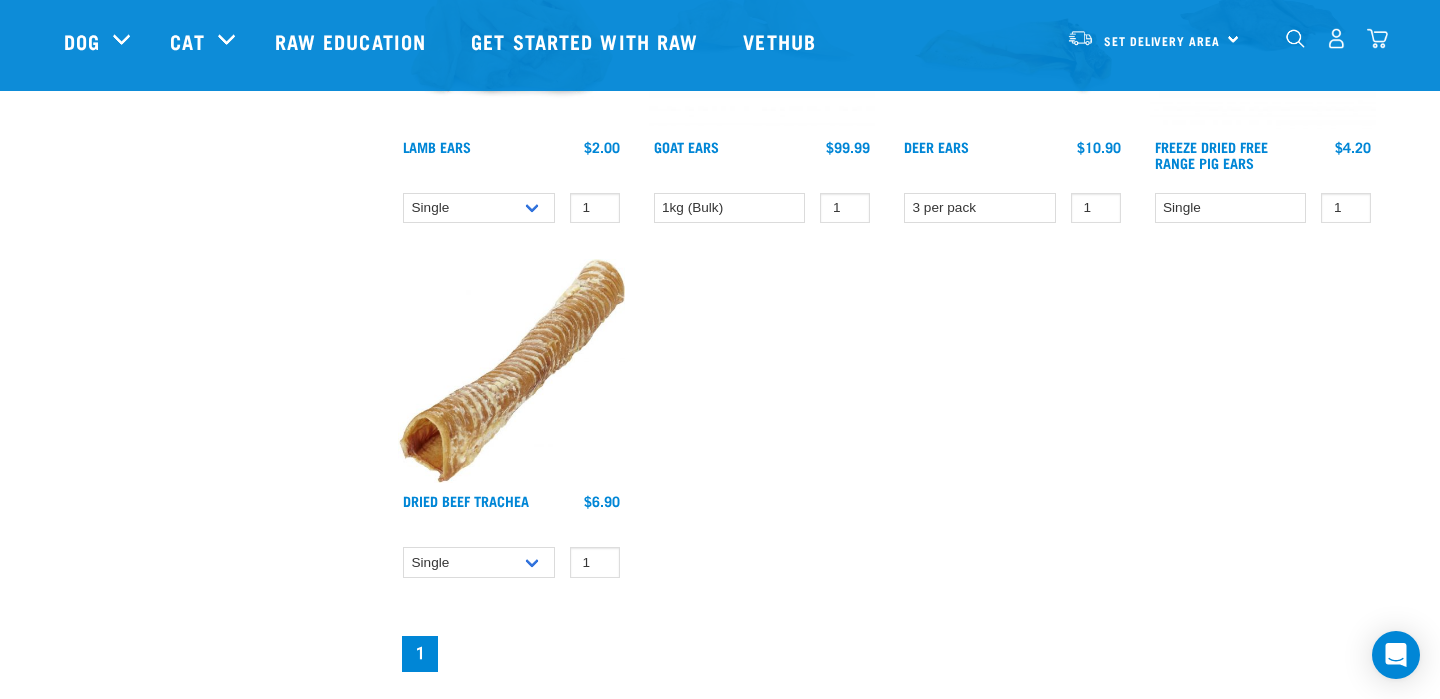 scroll, scrollTop: 2533, scrollLeft: 0, axis: vertical 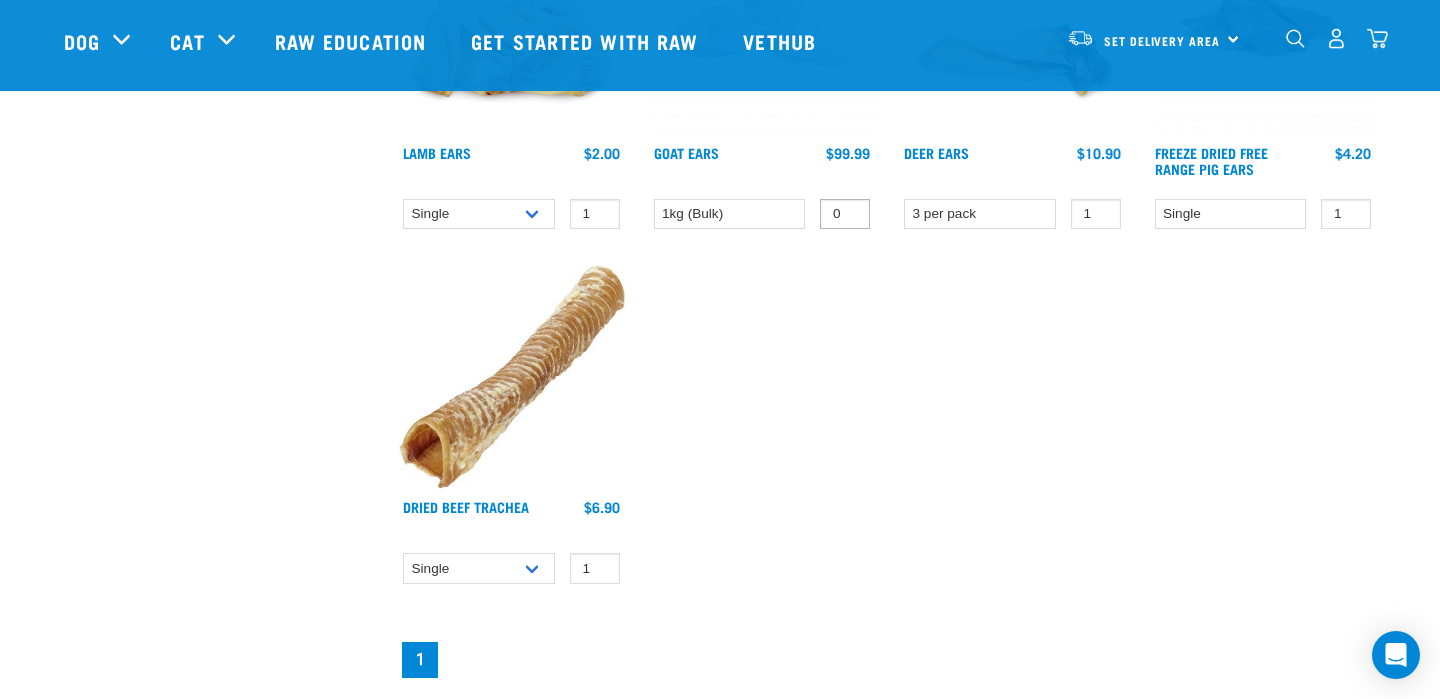 click on "0" at bounding box center (845, 214) 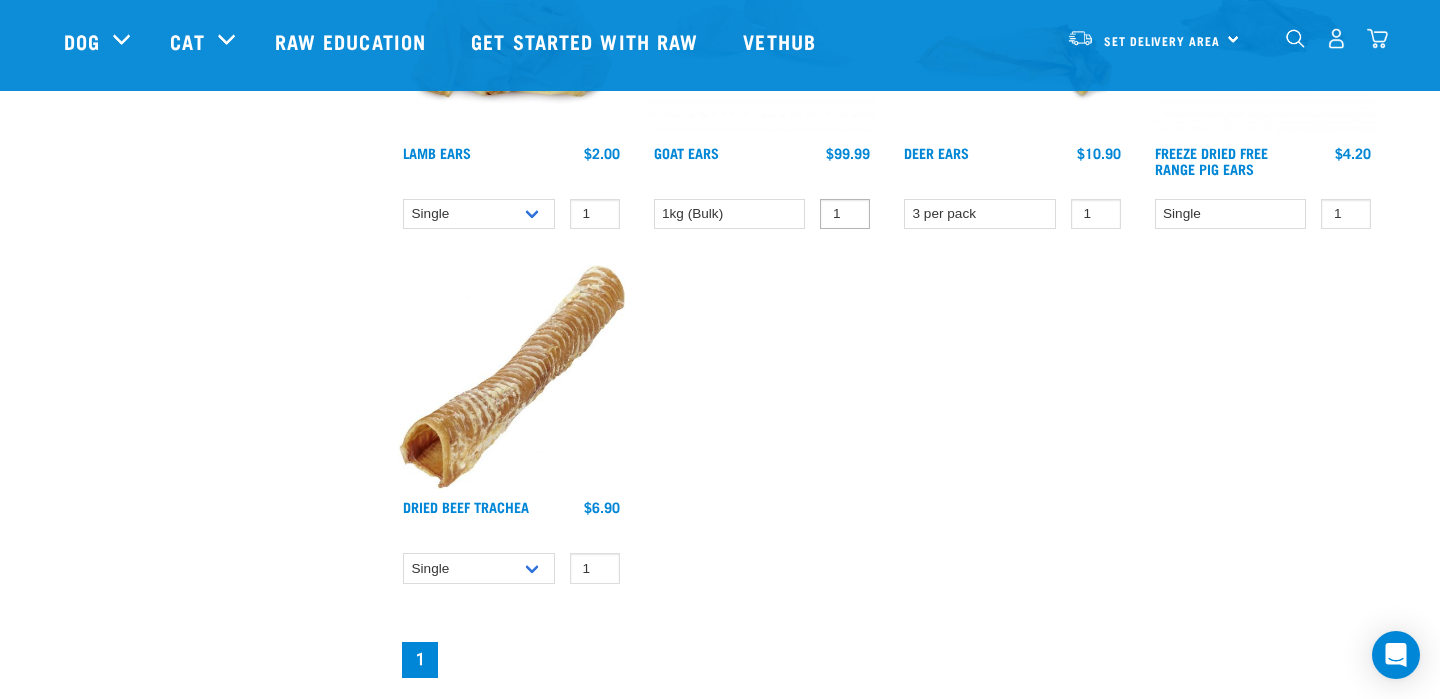 click on "1" at bounding box center (845, 214) 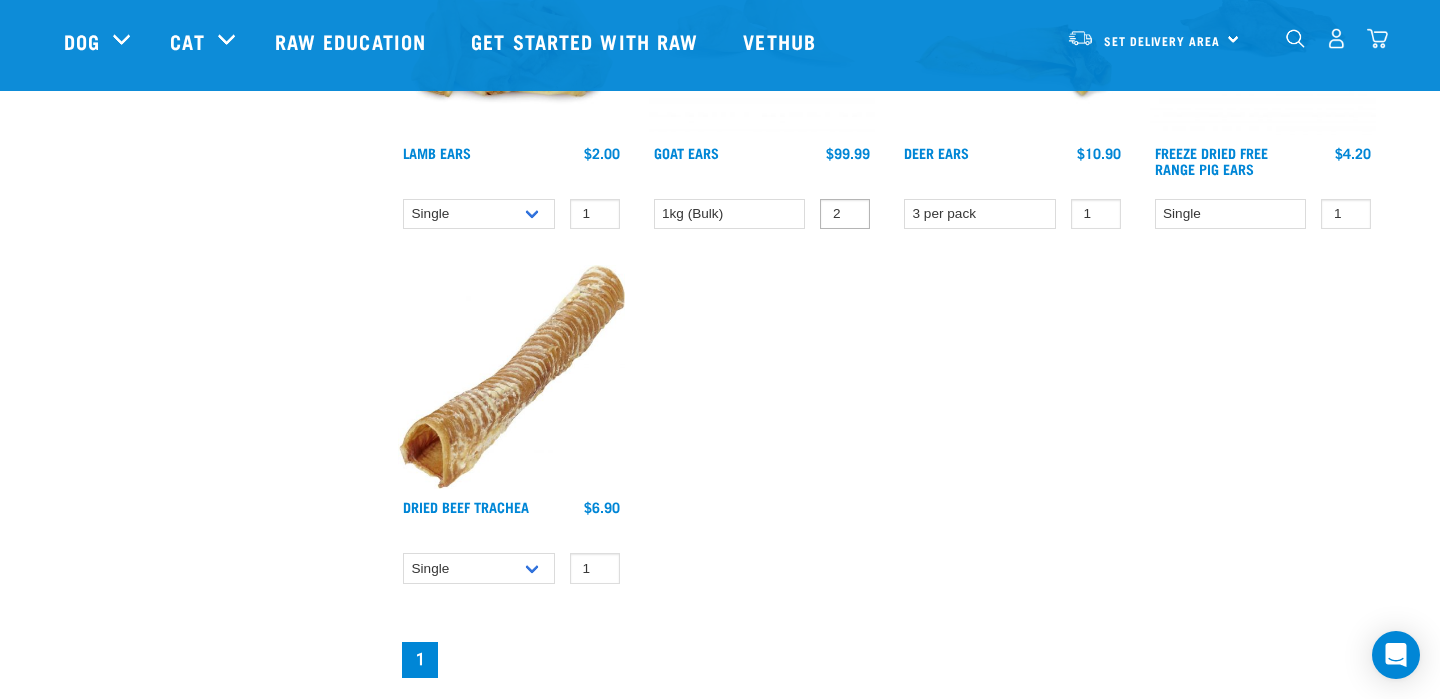 click on "2" at bounding box center [845, 214] 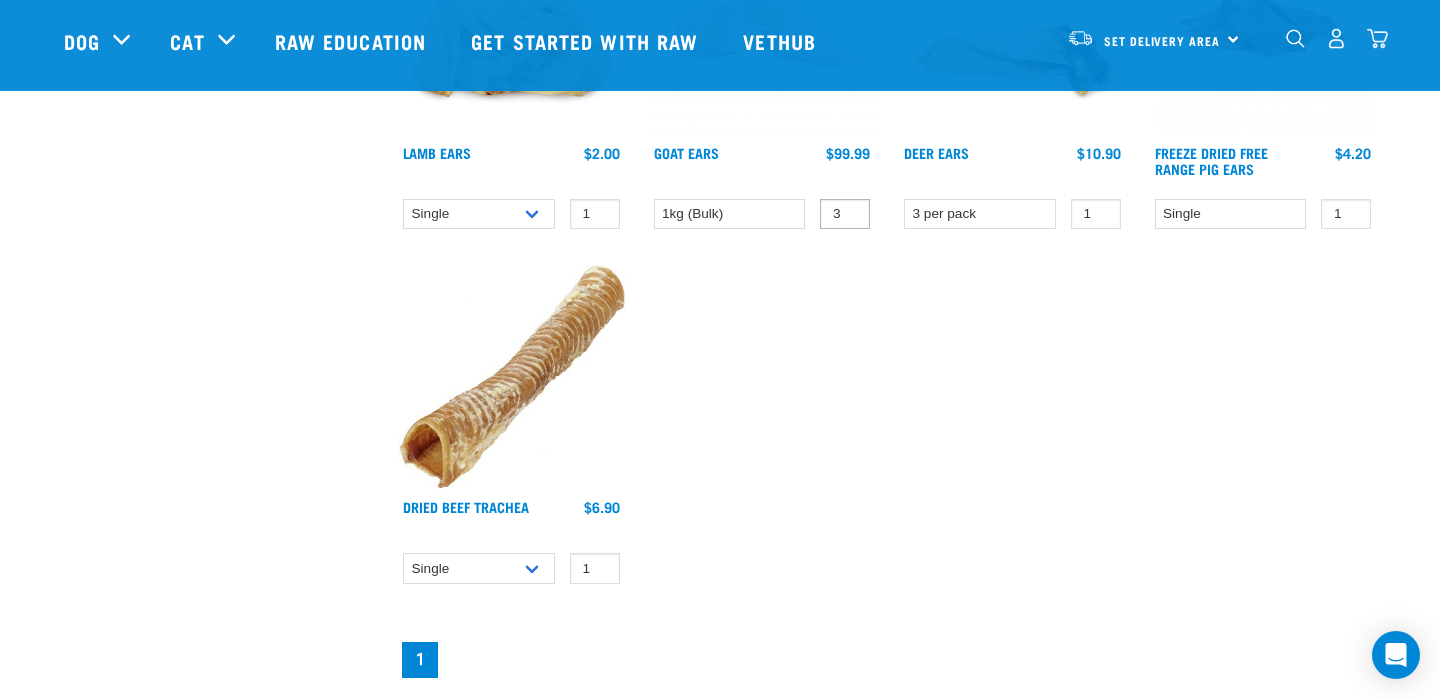 click on "3" at bounding box center [845, 214] 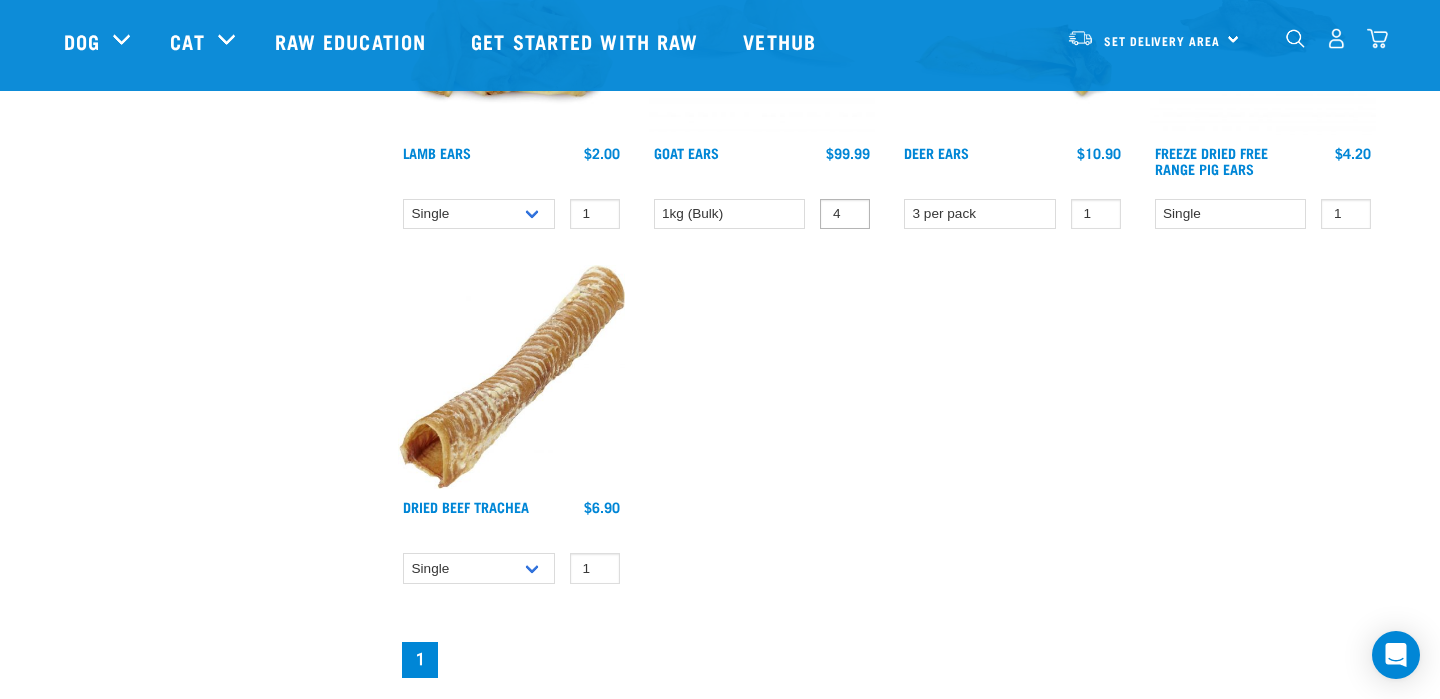 click on "4" at bounding box center [845, 214] 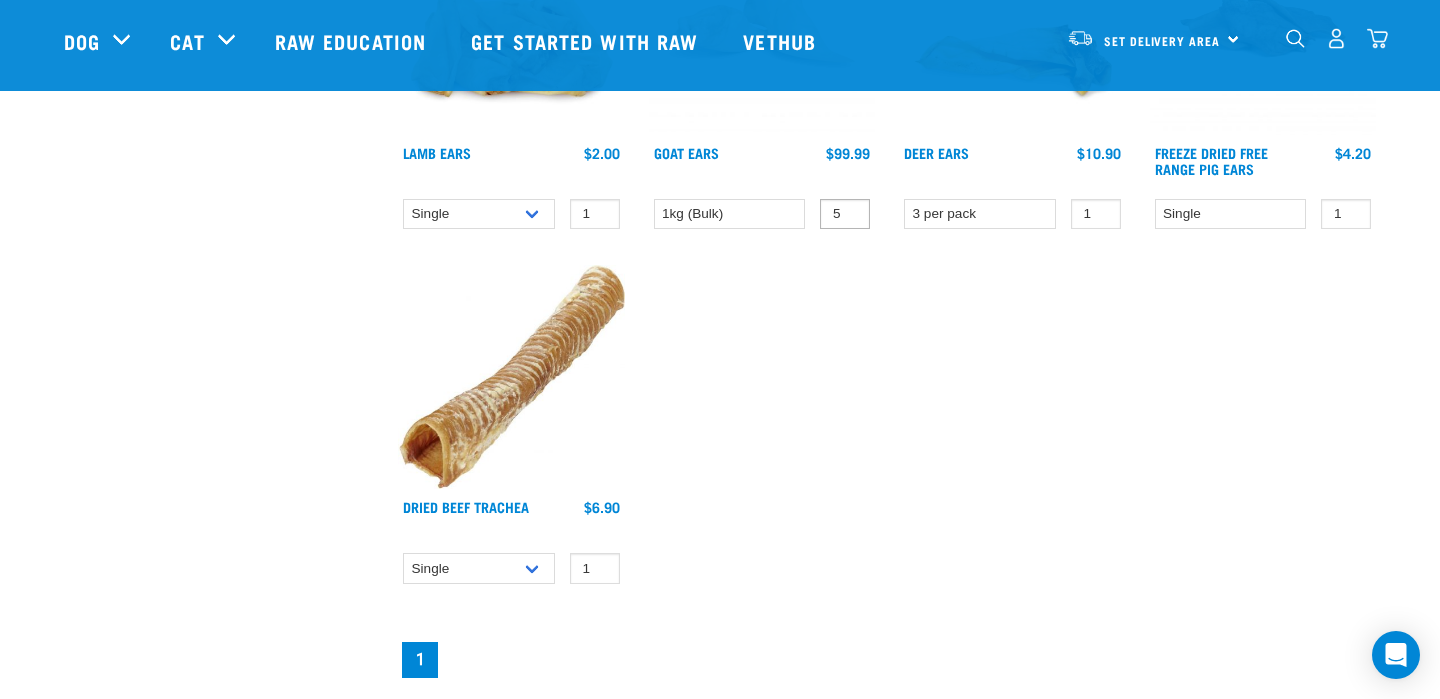 click on "5" at bounding box center (845, 214) 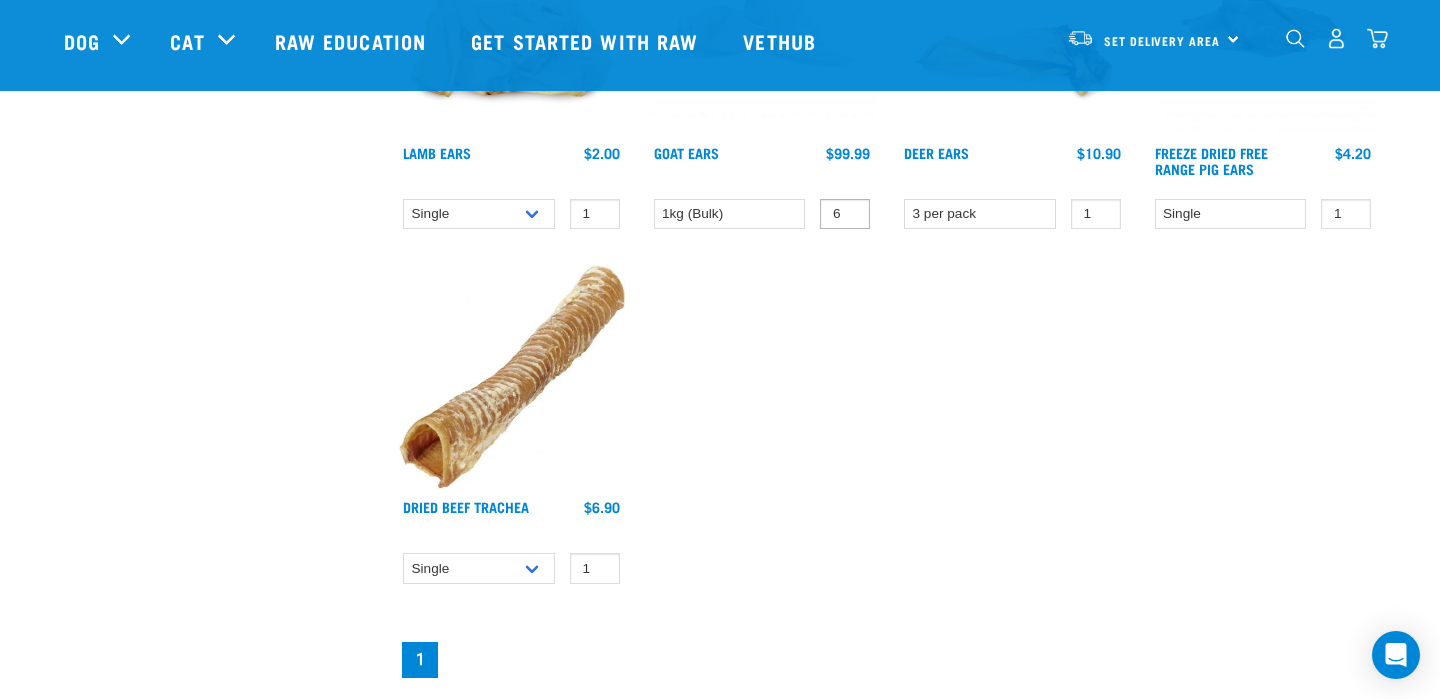 click on "6" at bounding box center [845, 214] 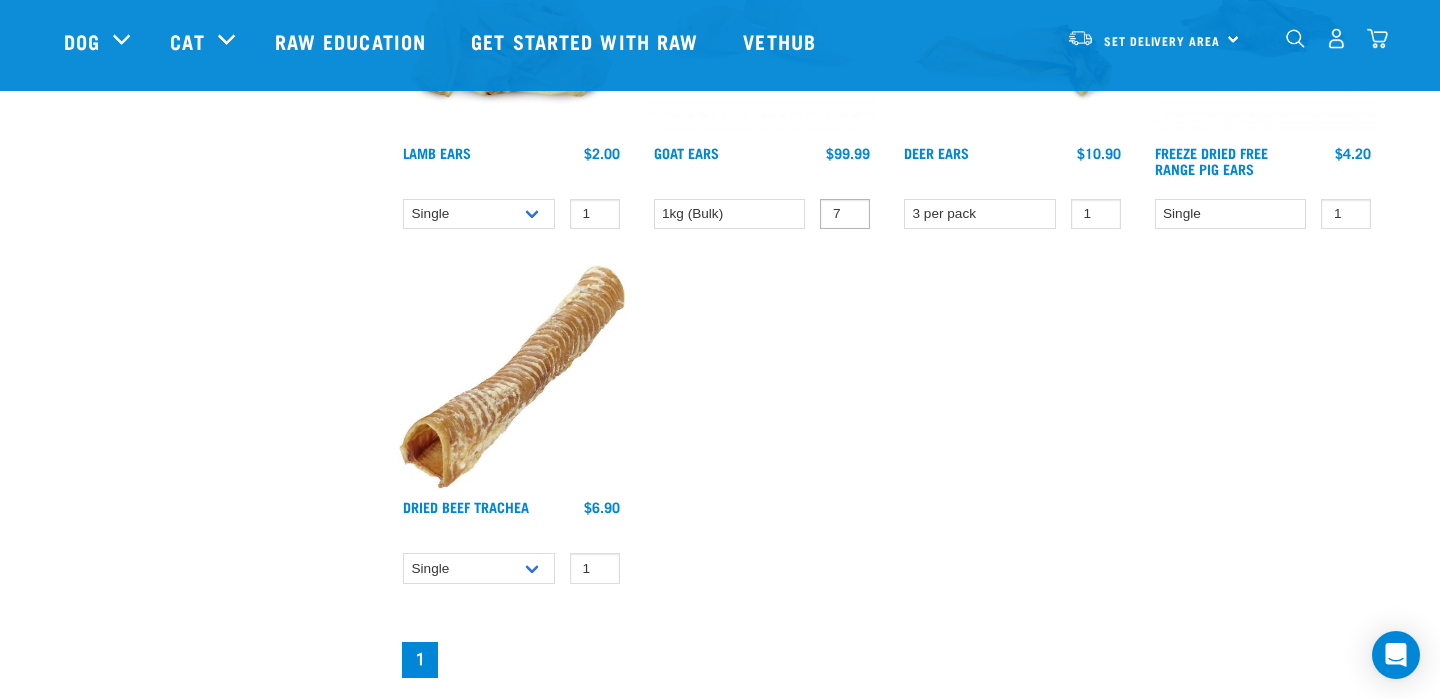 click on "7" at bounding box center [845, 214] 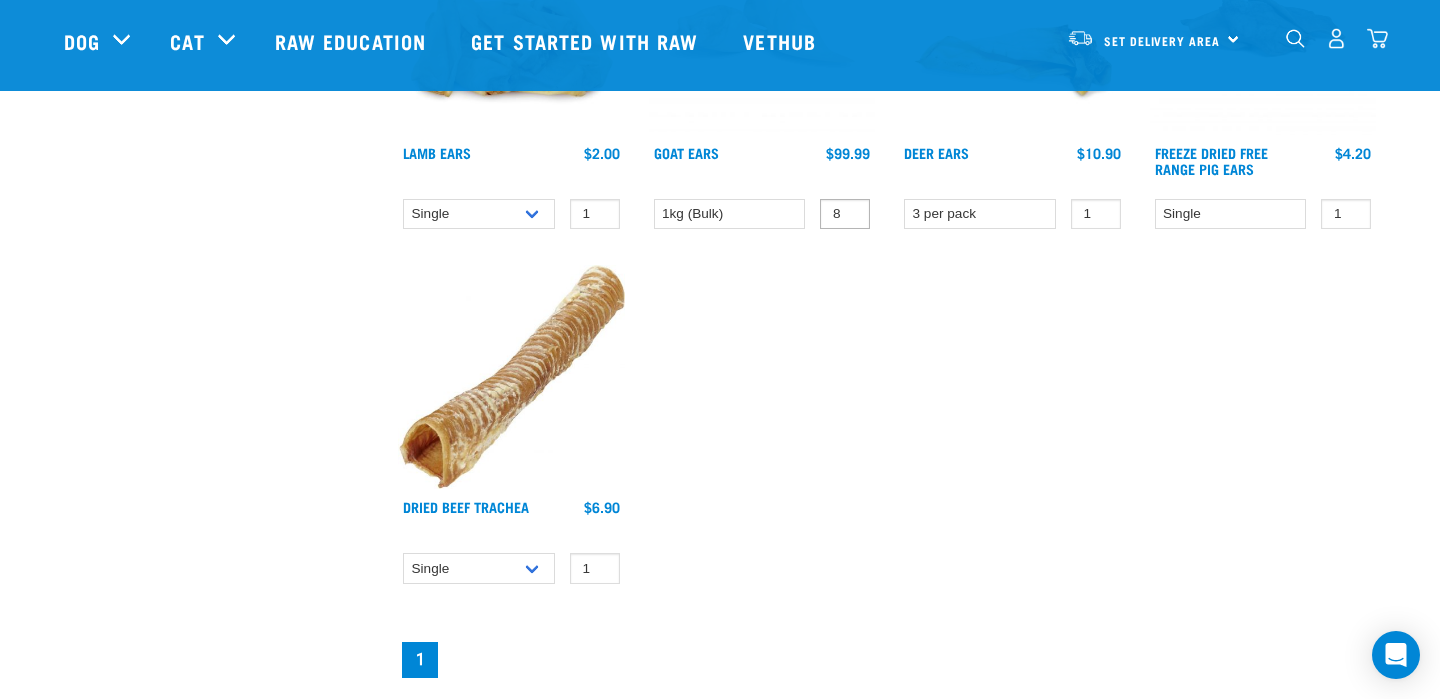 click on "8" at bounding box center [845, 214] 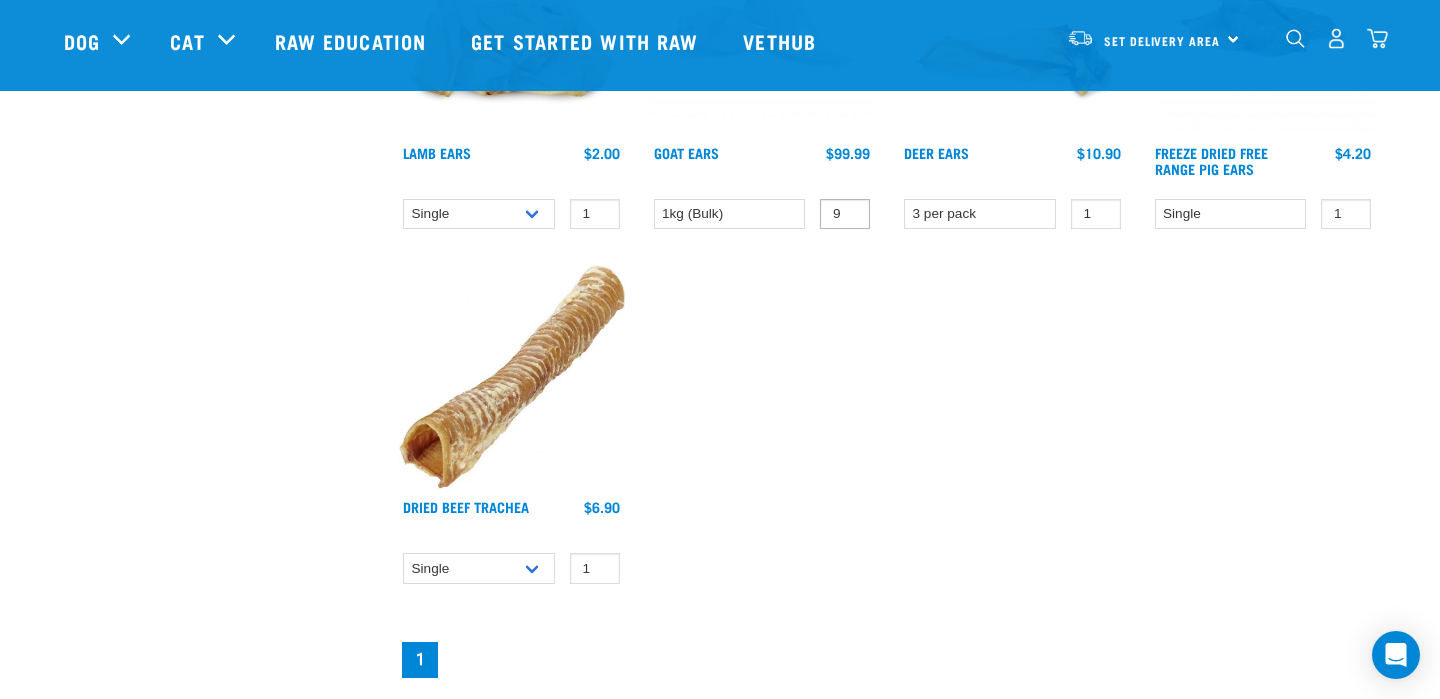 click on "9" at bounding box center (845, 214) 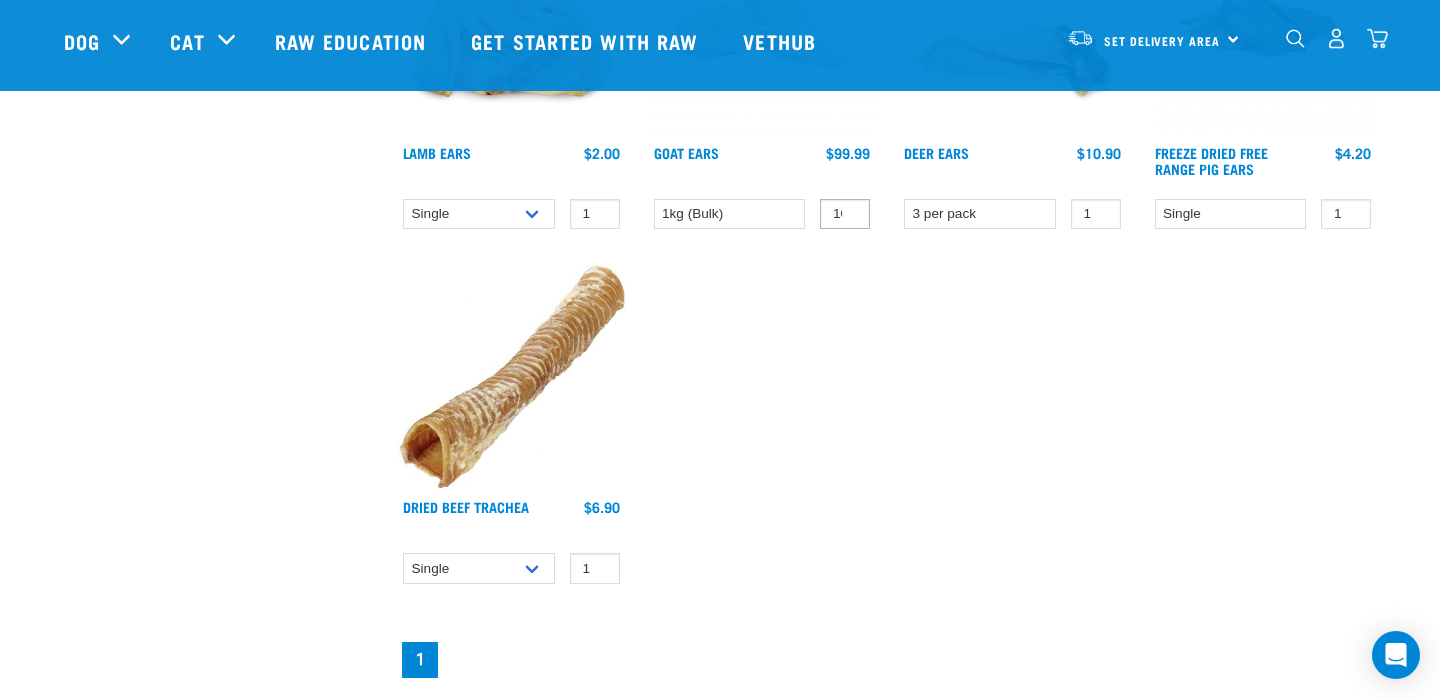 click on "10" at bounding box center (845, 214) 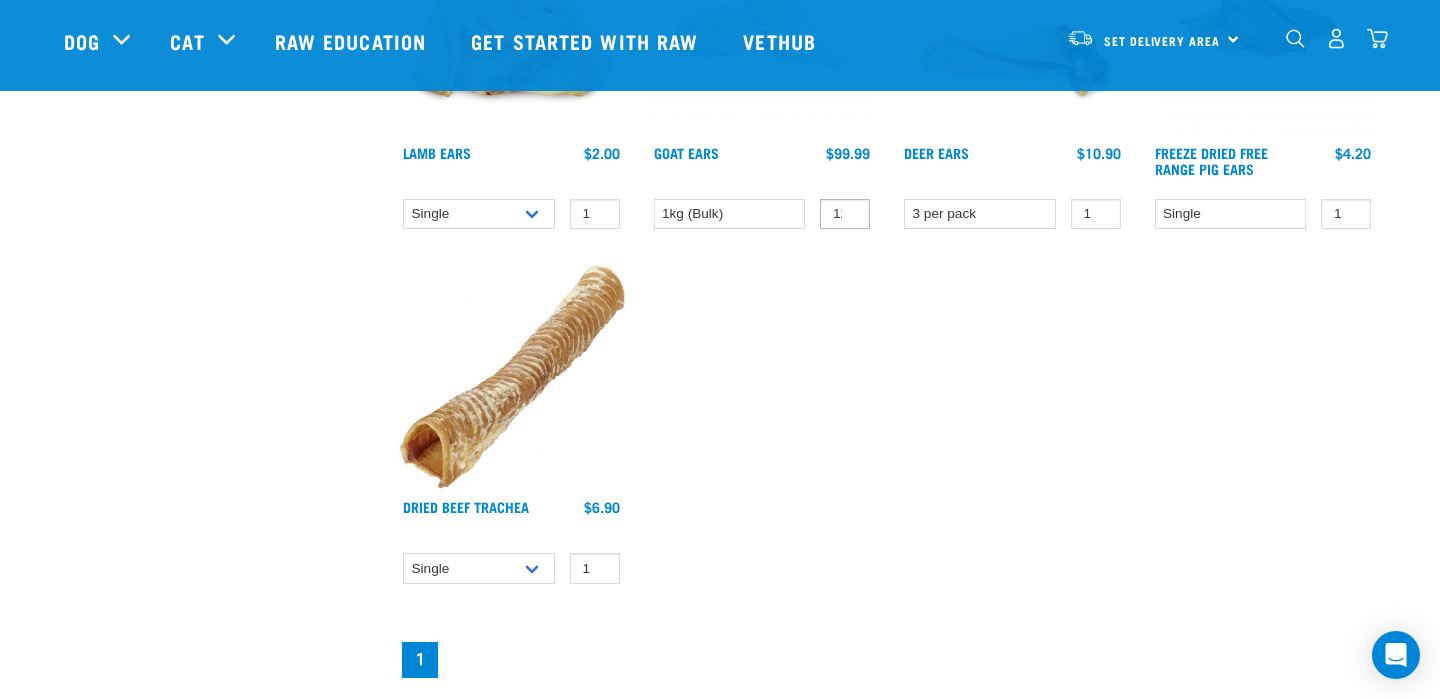 click on "12" at bounding box center [845, 214] 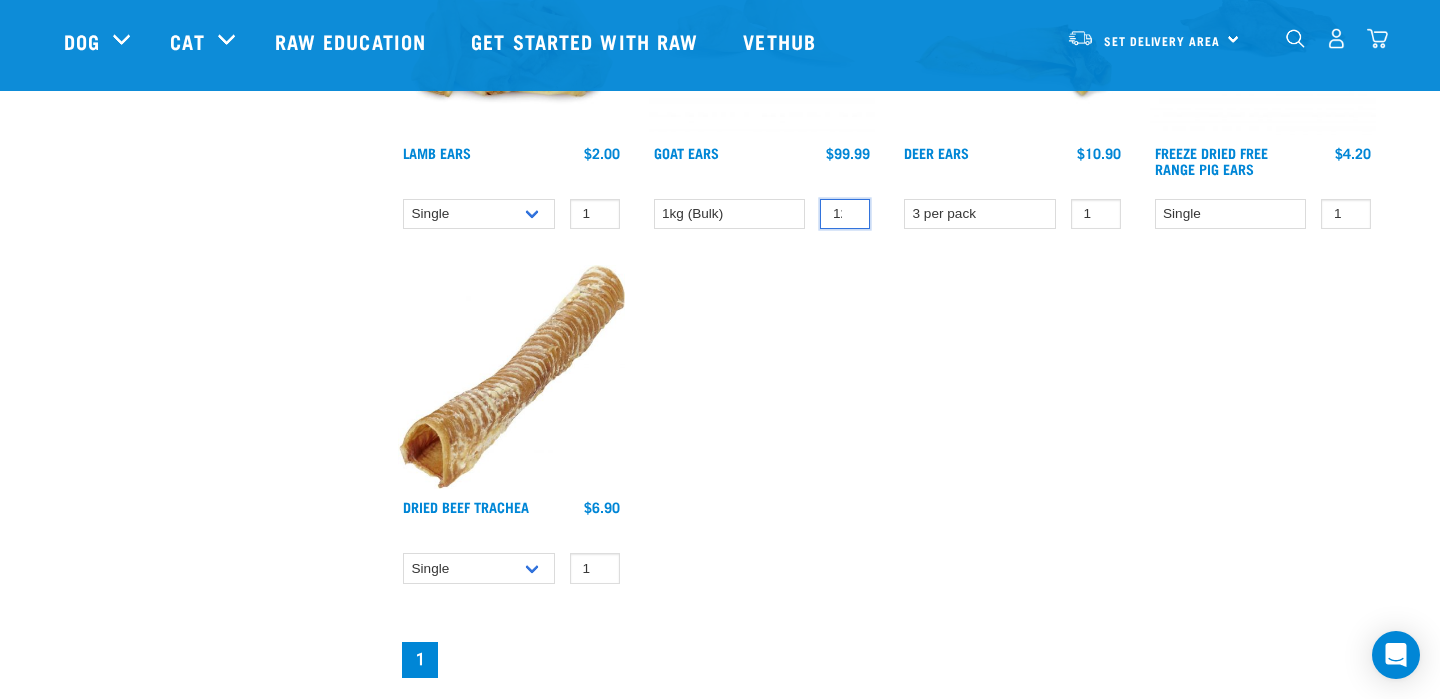 click on "12" at bounding box center [845, 214] 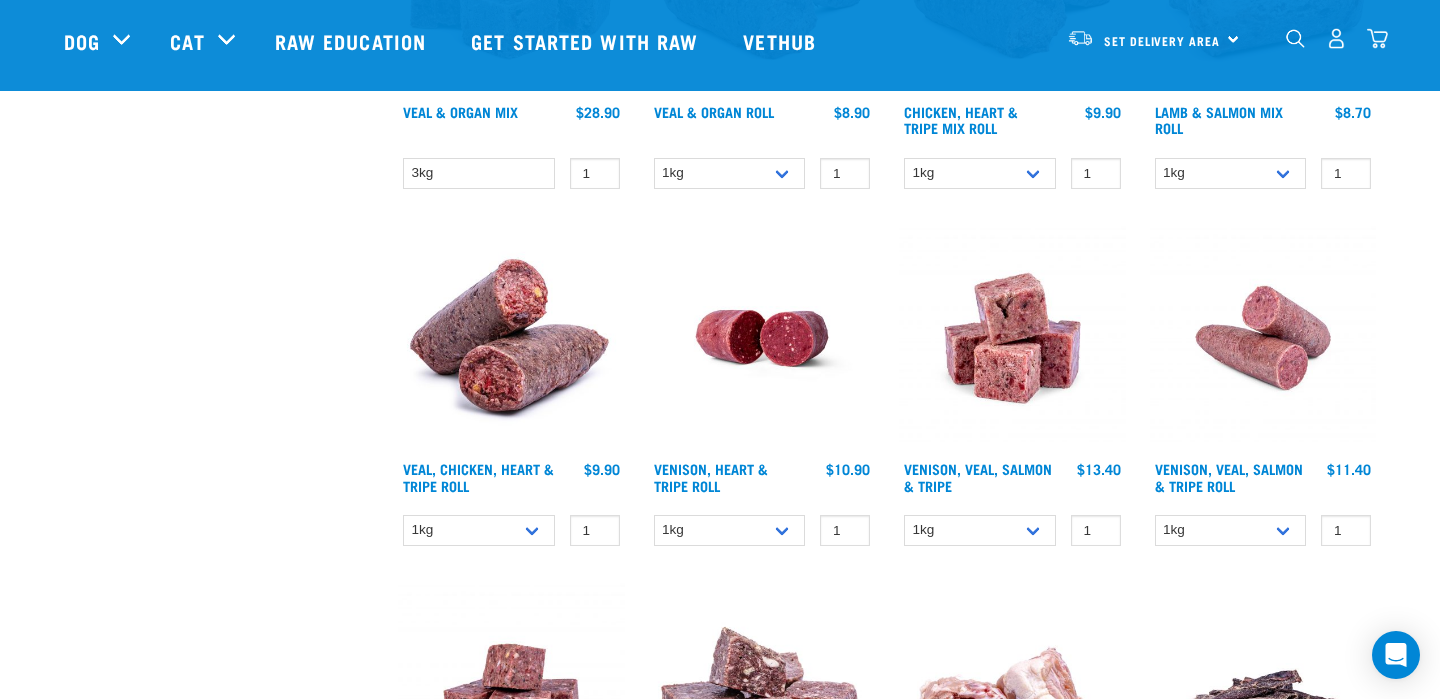 scroll, scrollTop: 1169, scrollLeft: 0, axis: vertical 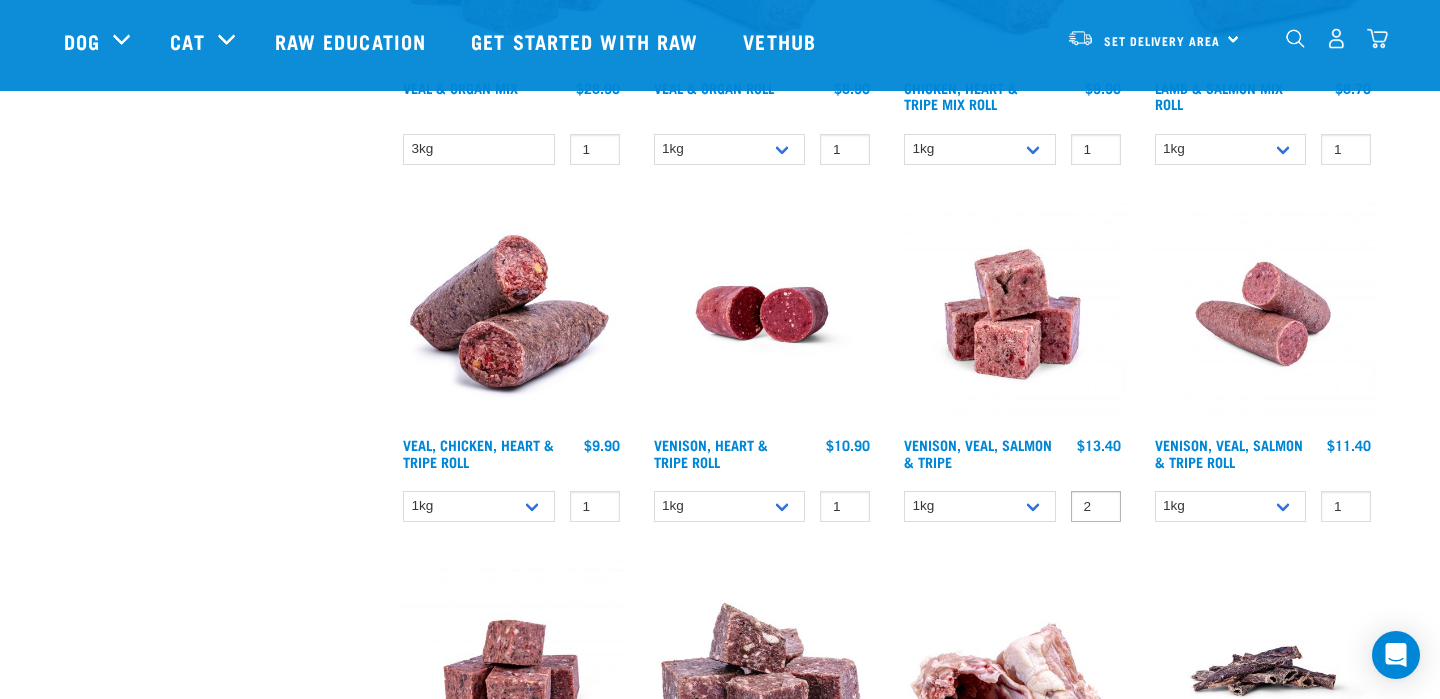 click on "2" at bounding box center (1096, 506) 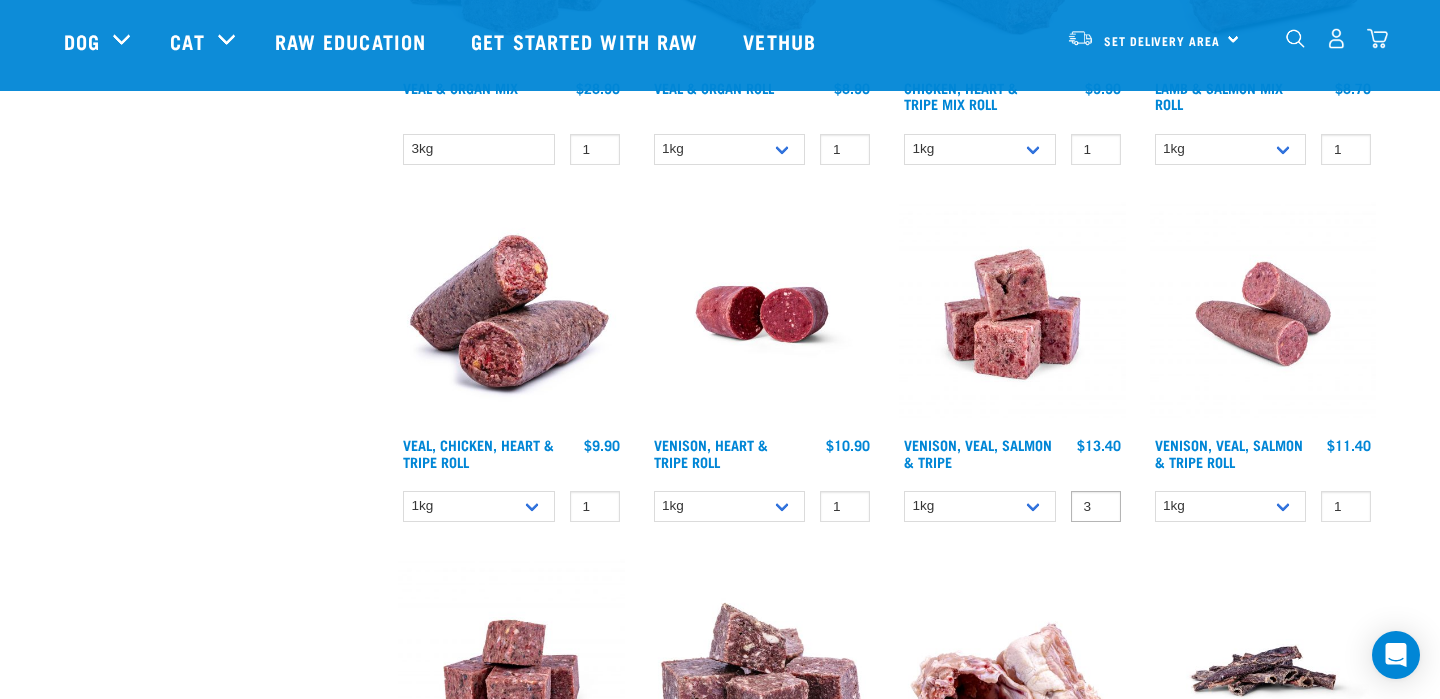 click on "3" at bounding box center [1096, 506] 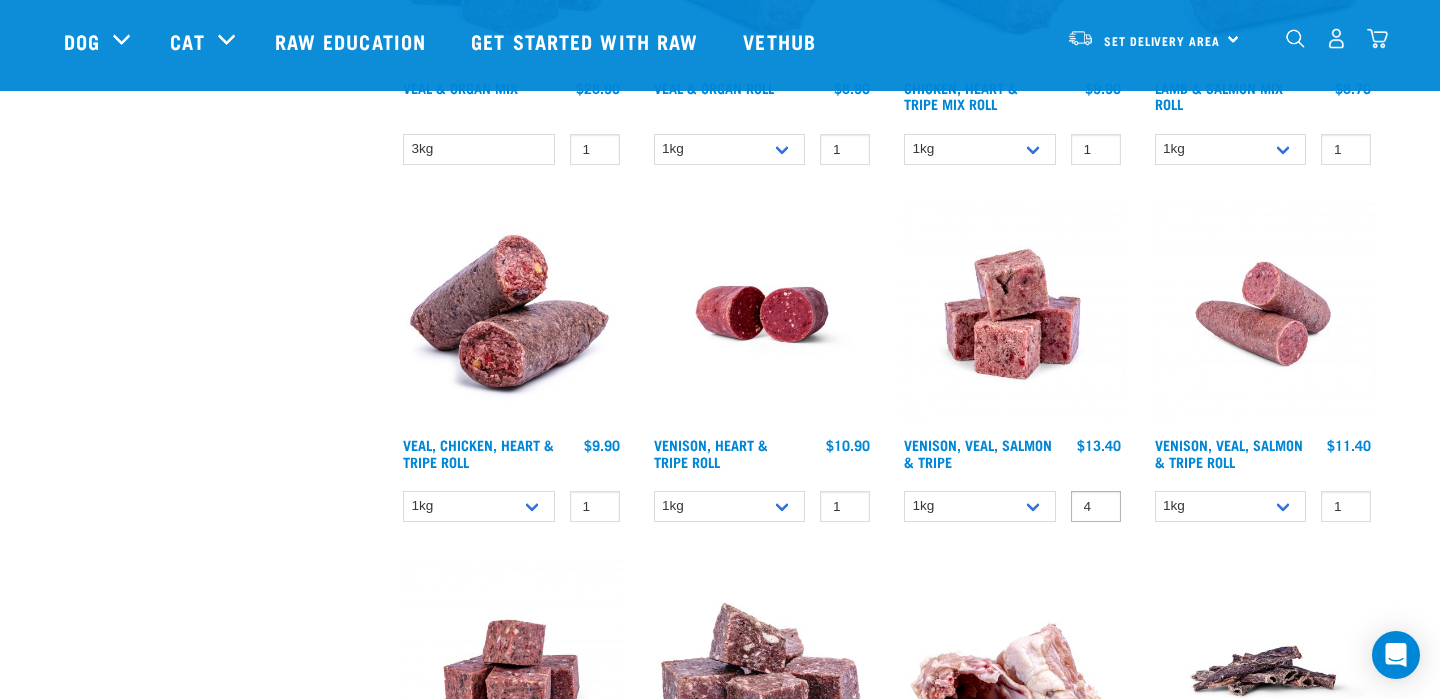 click on "4" at bounding box center (1096, 506) 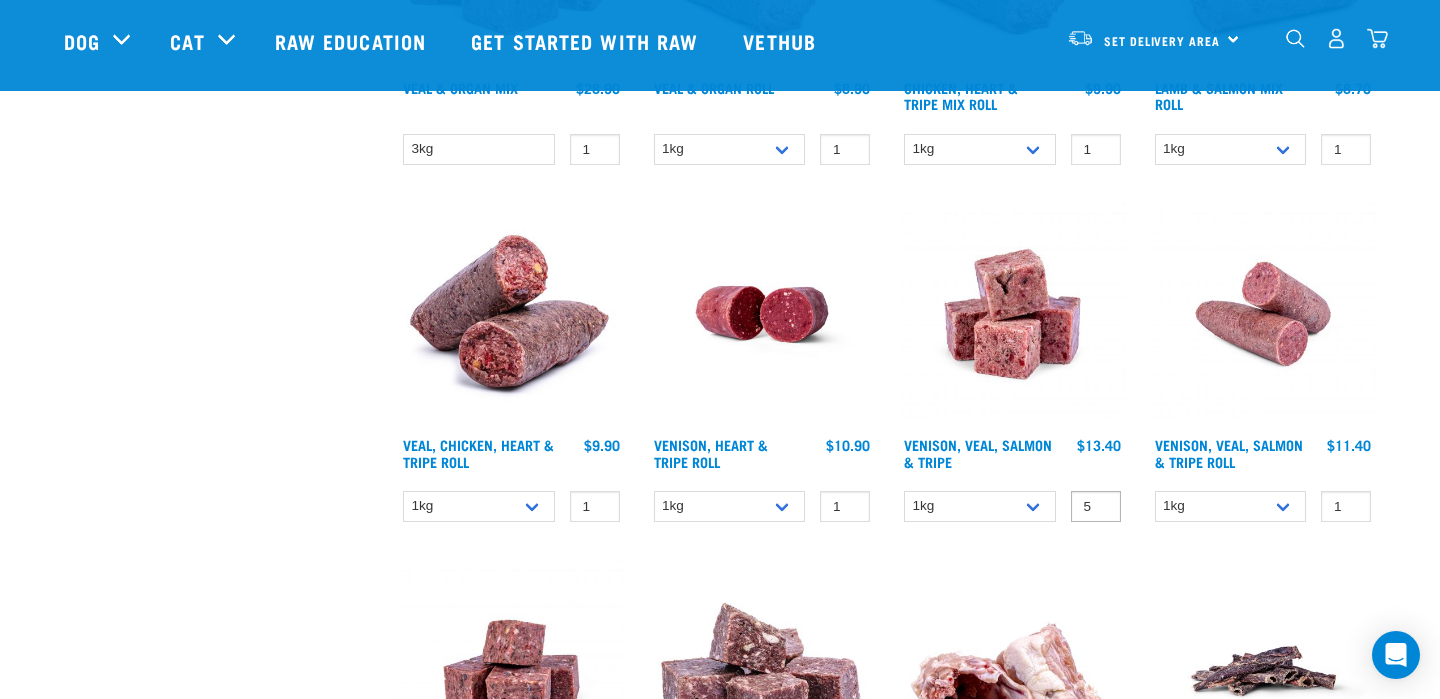 click on "5" at bounding box center (1096, 506) 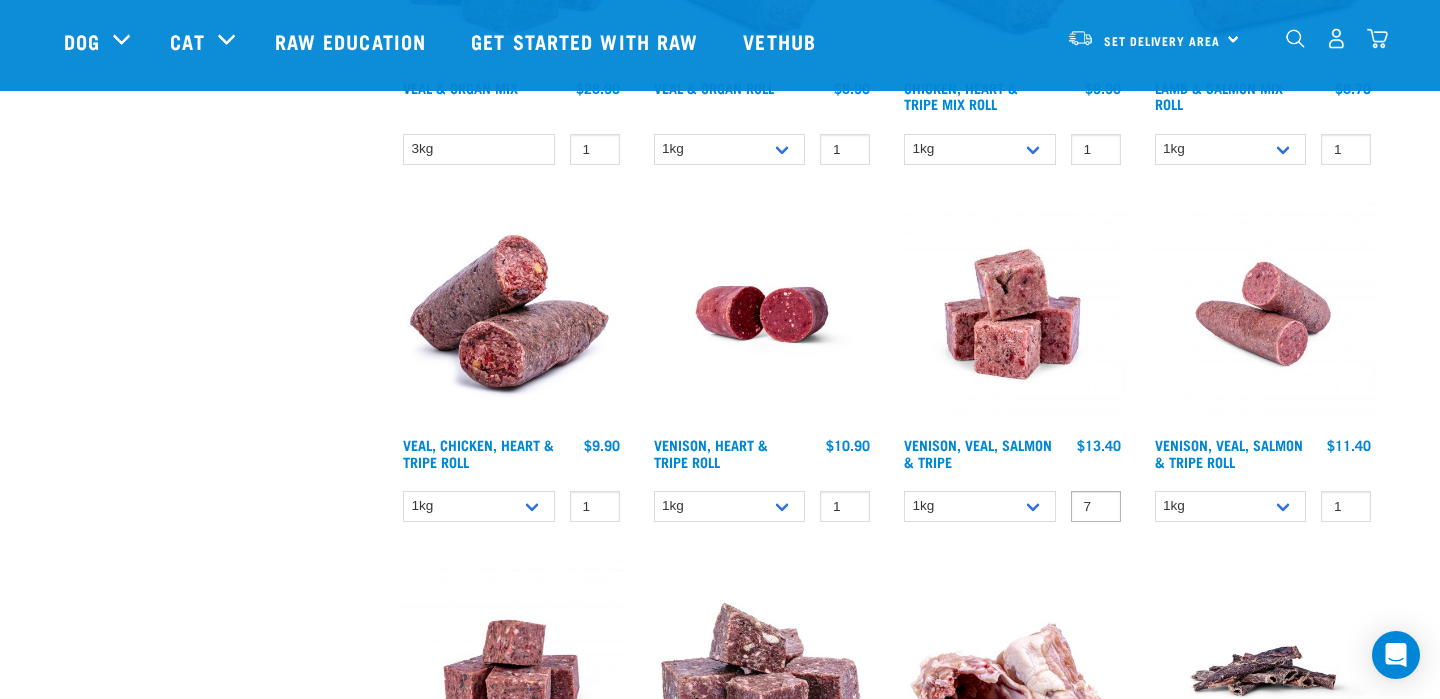 click on "7" at bounding box center [1096, 506] 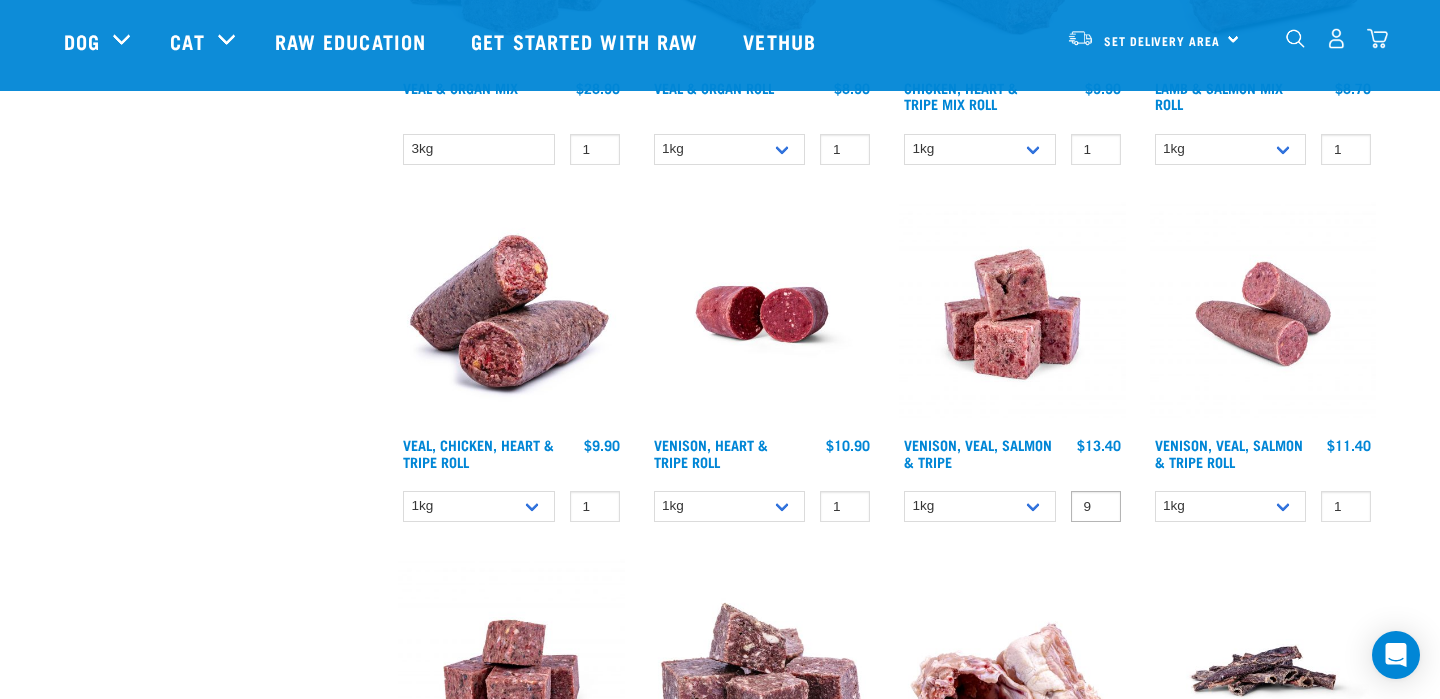click on "9" at bounding box center [1096, 506] 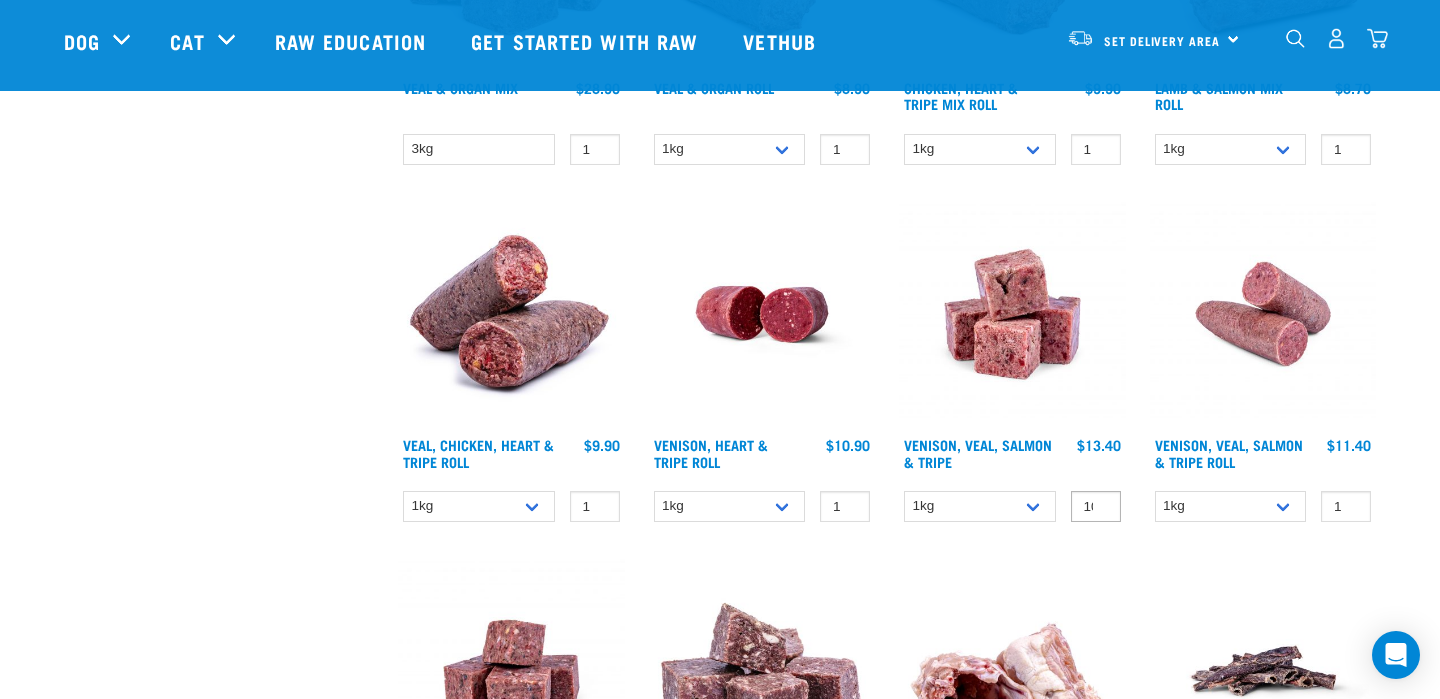 click on "10" at bounding box center (1096, 506) 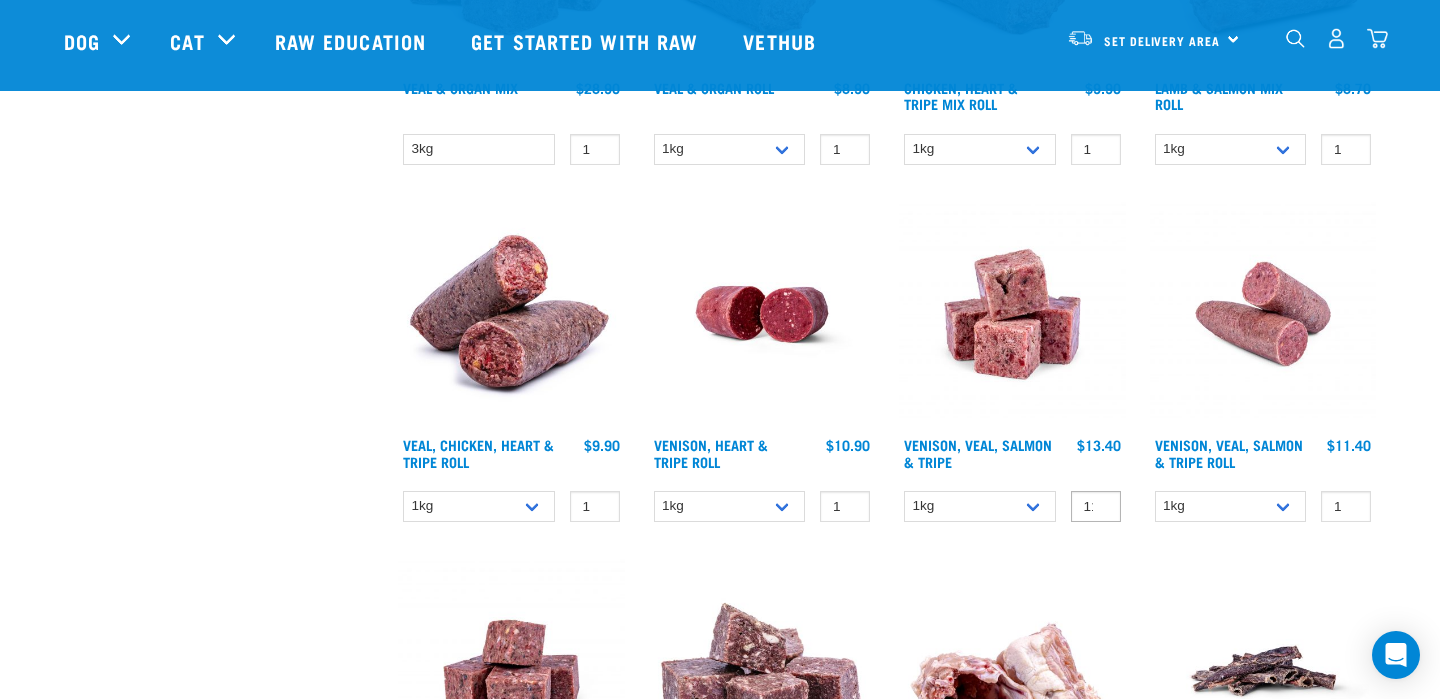 click on "11" at bounding box center (1096, 506) 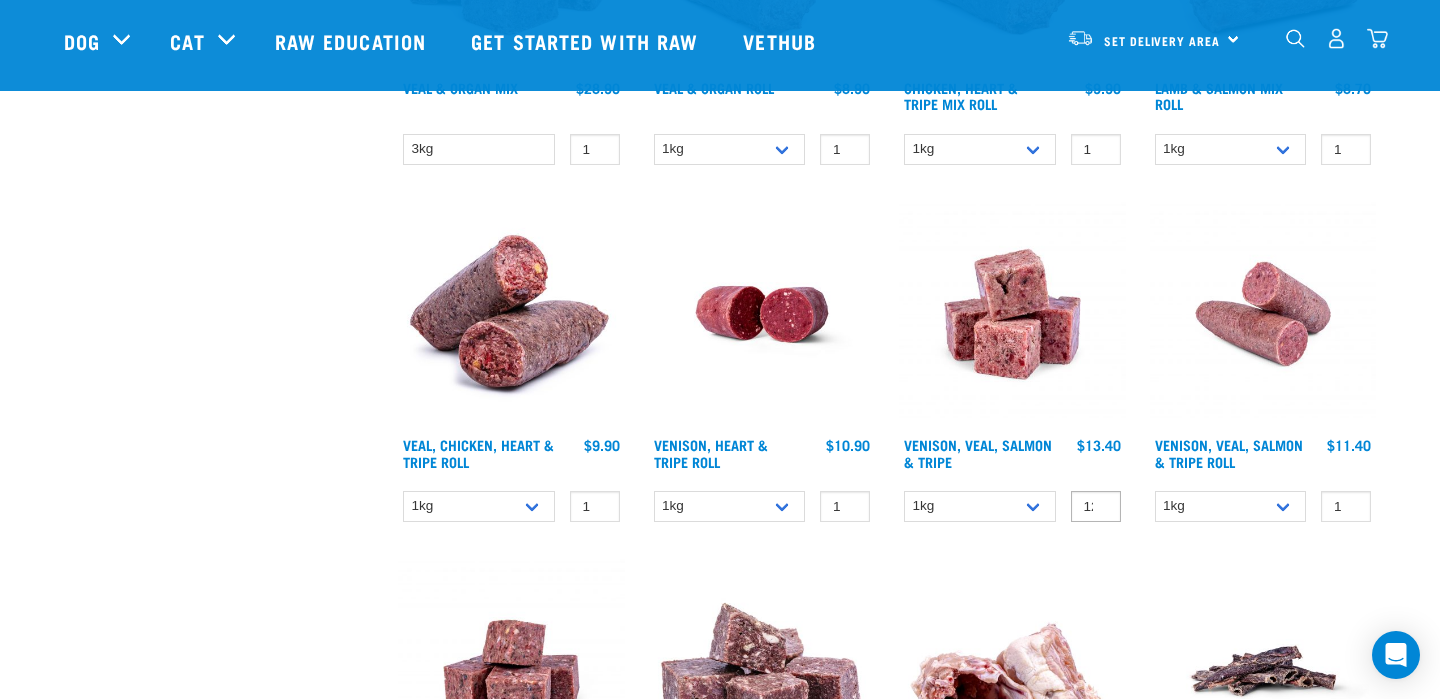 click on "12" at bounding box center (1096, 506) 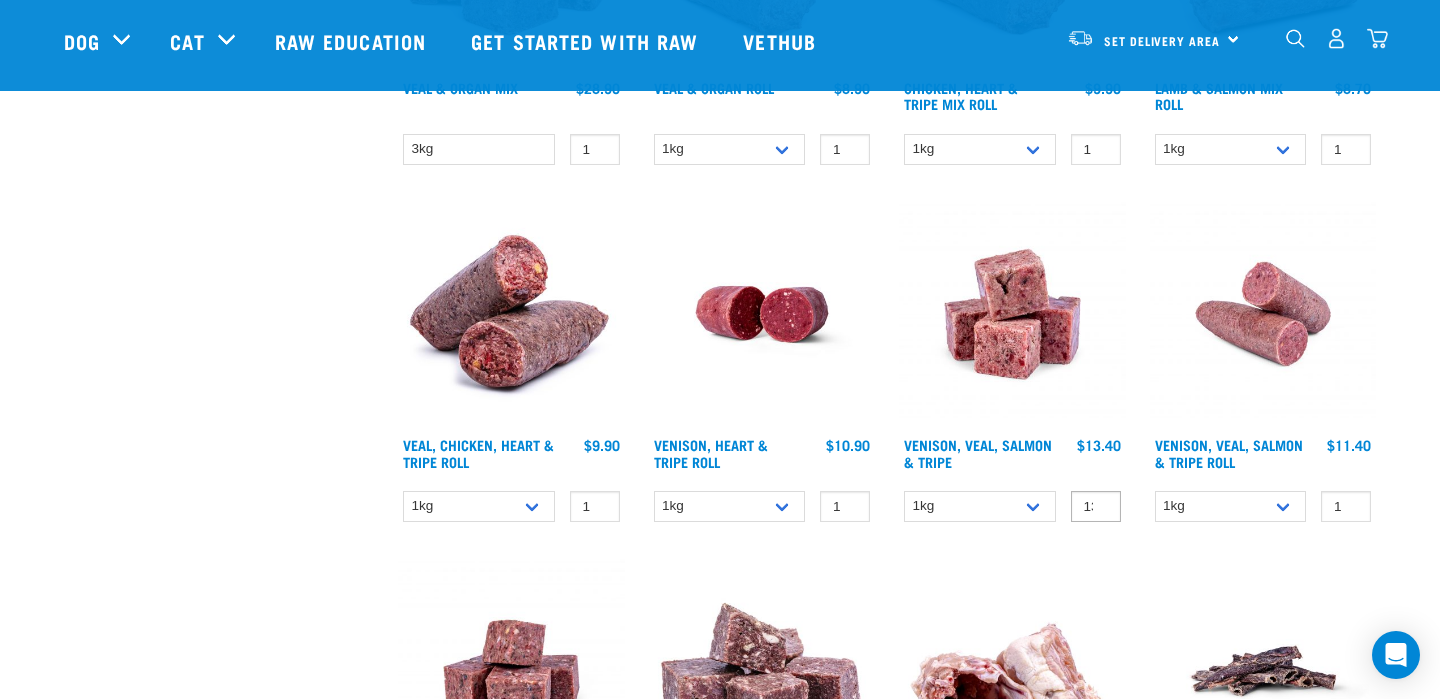 click on "13" at bounding box center [1096, 506] 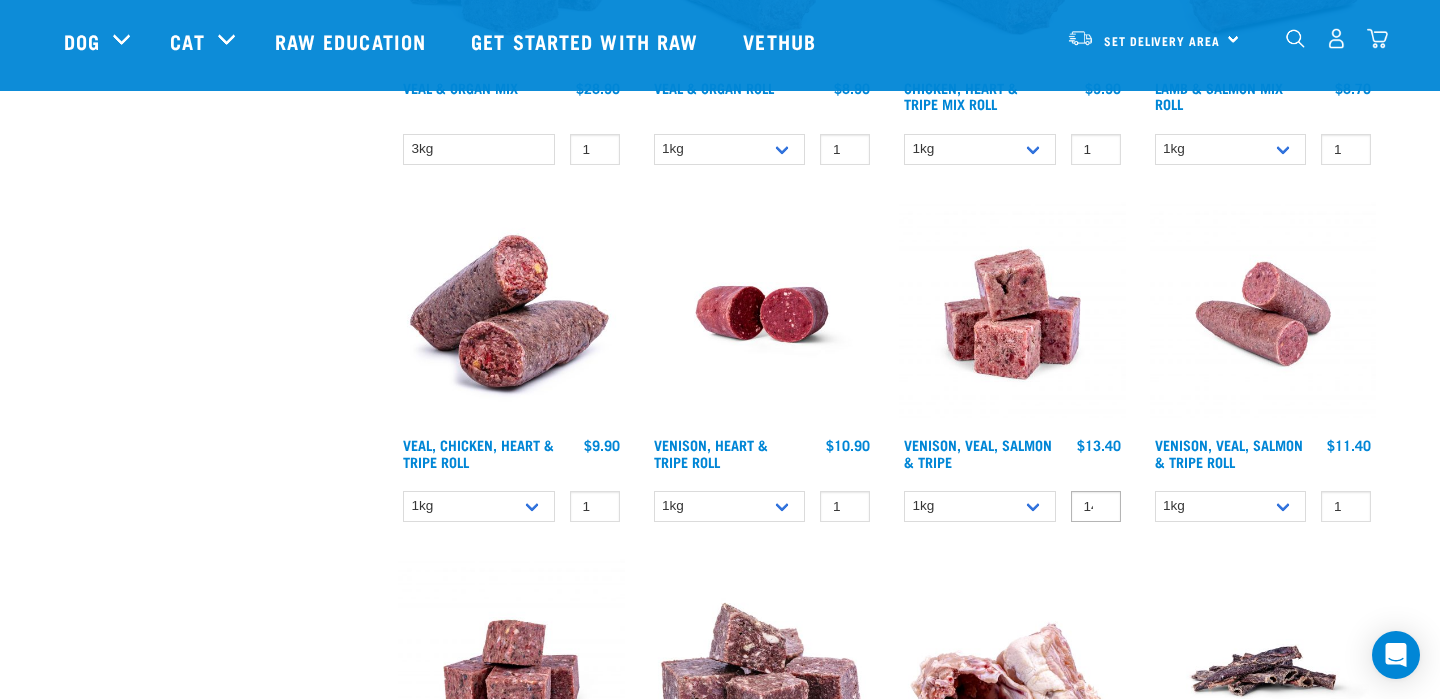 click on "14" at bounding box center (1096, 506) 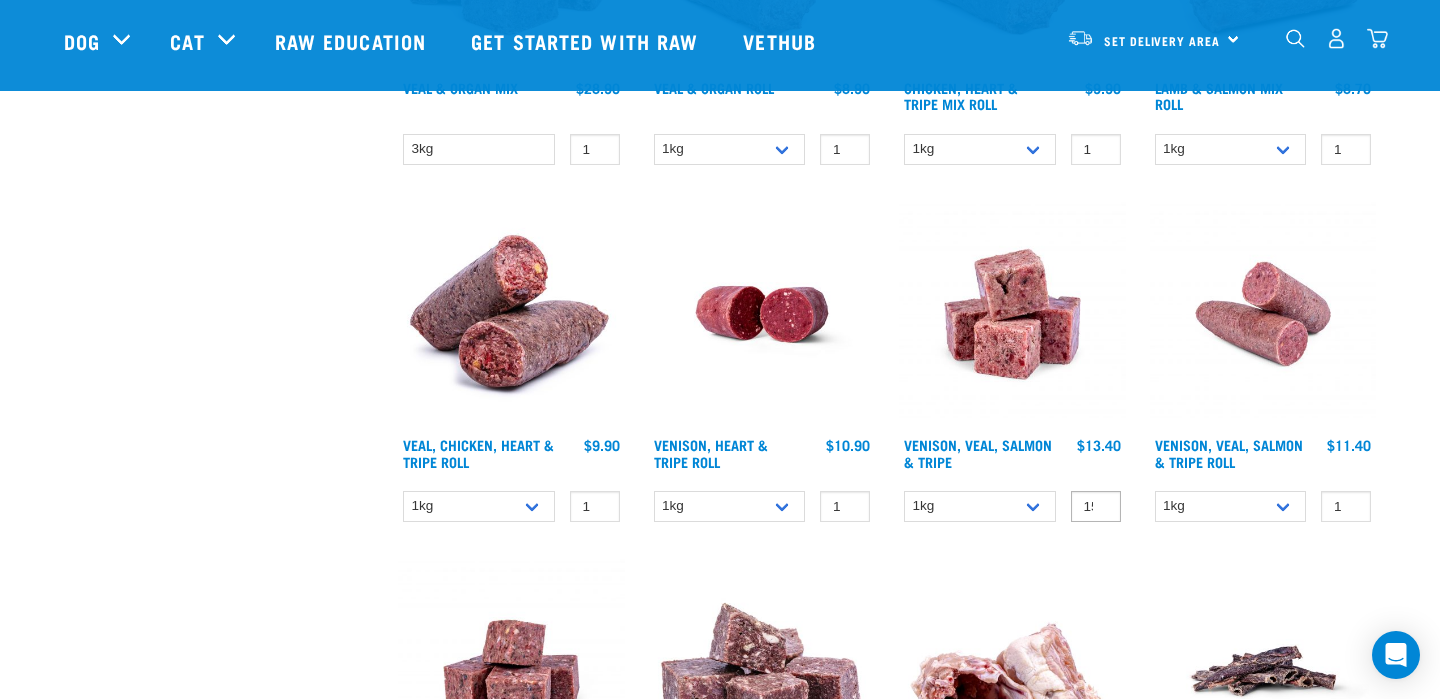 type on "15" 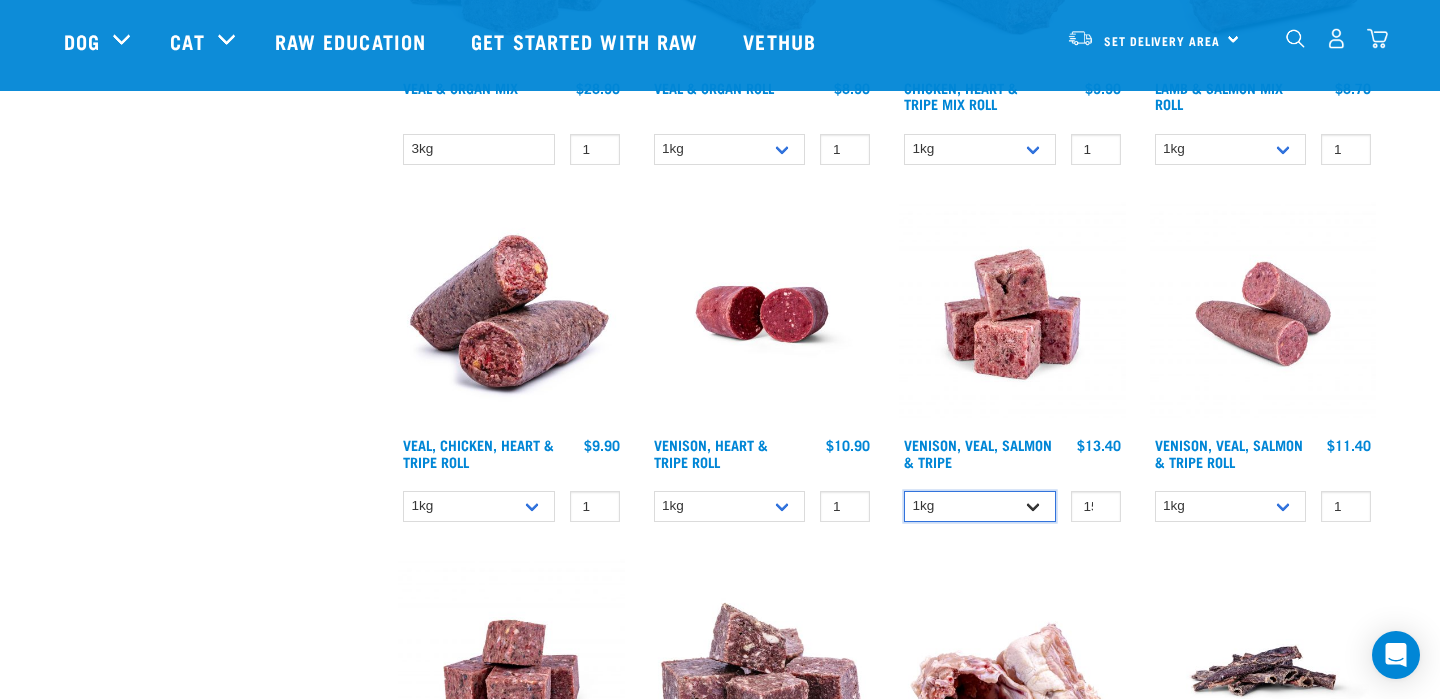 click on "1kg
3kg" at bounding box center (980, 506) 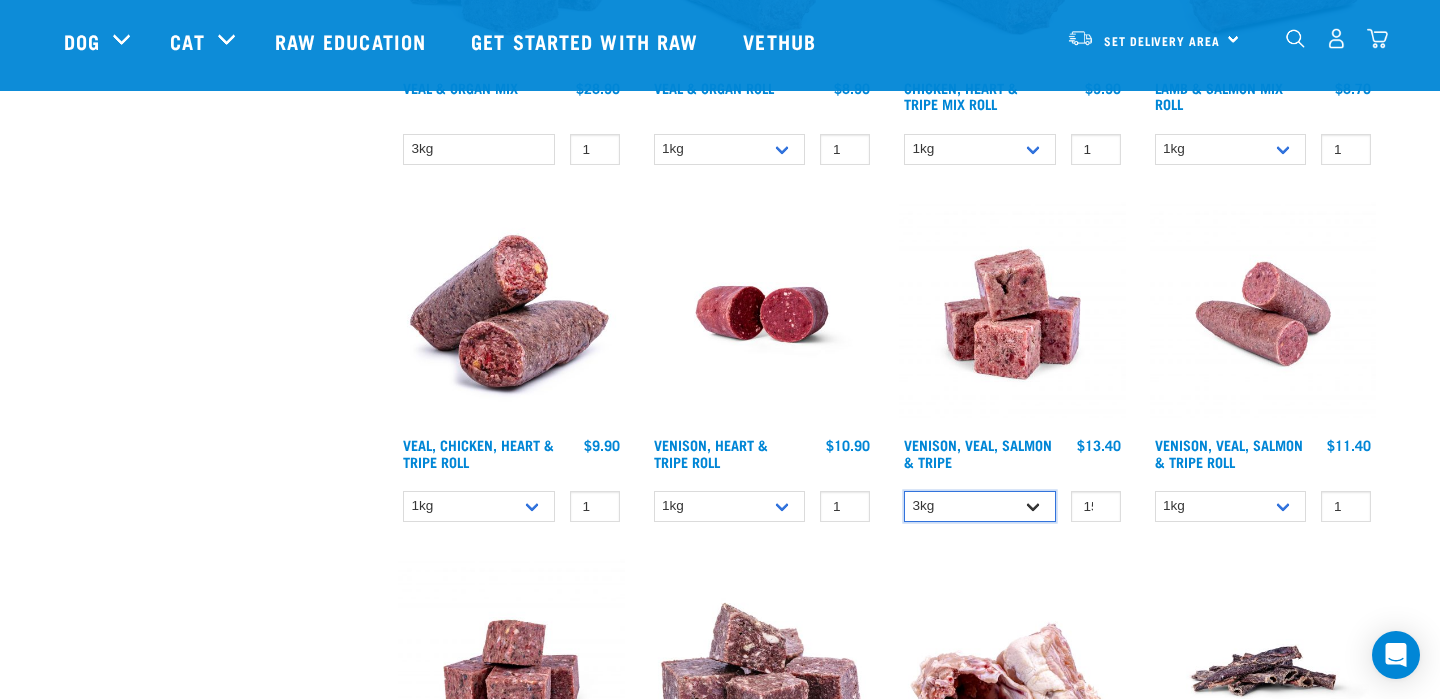 click on "3kg" at bounding box center [0, 0] 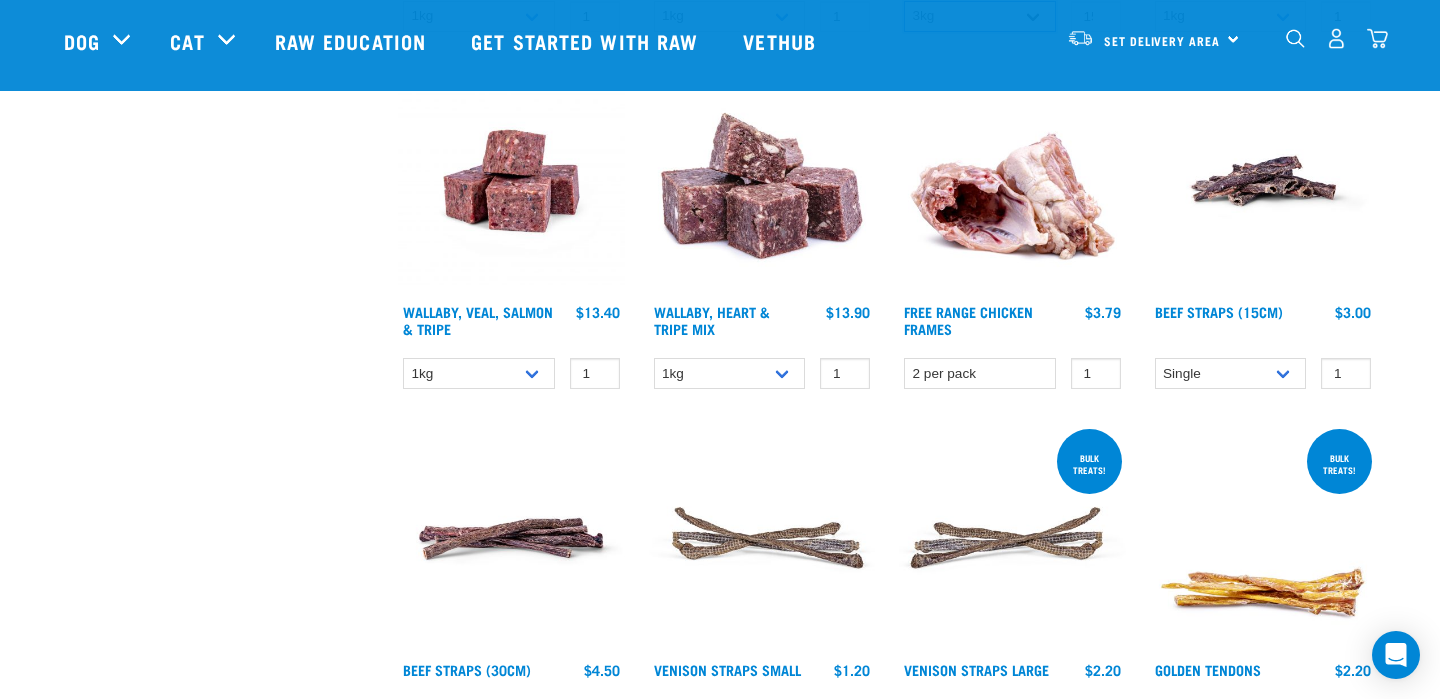 scroll, scrollTop: 1675, scrollLeft: 0, axis: vertical 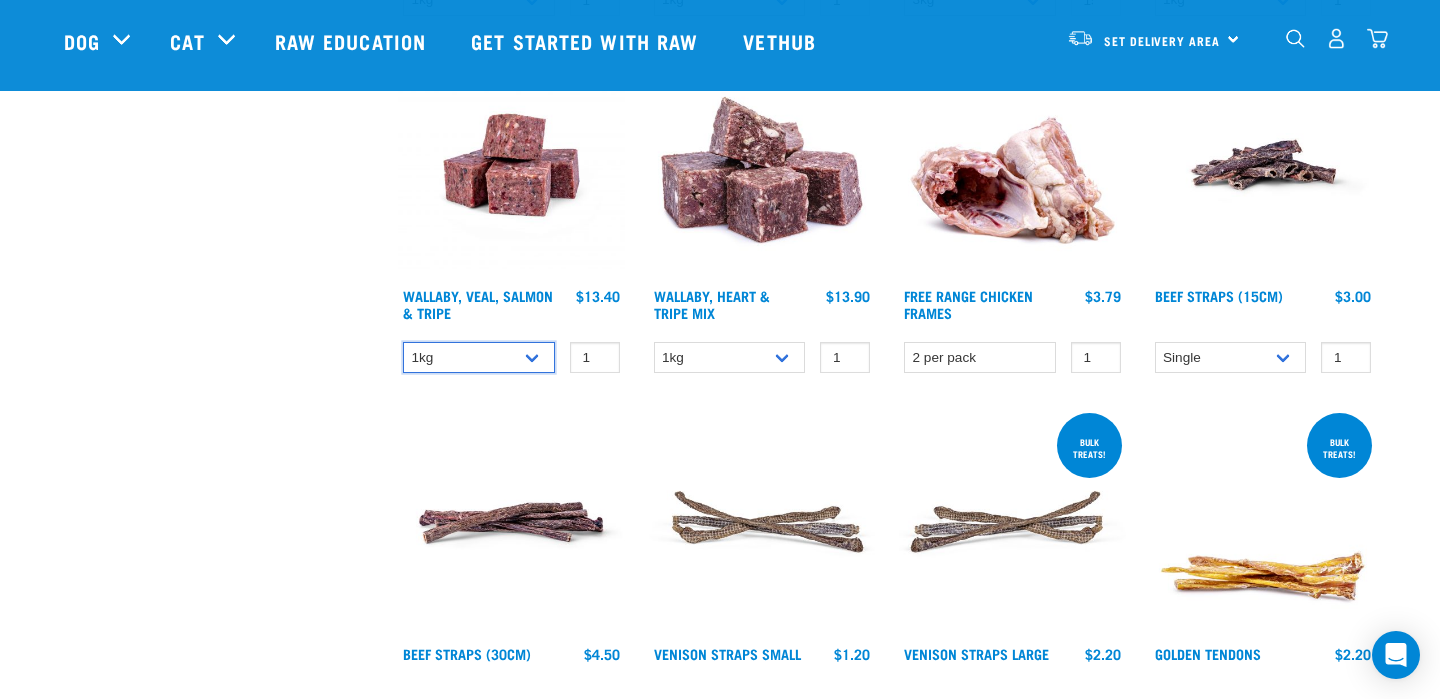 select on "278010" 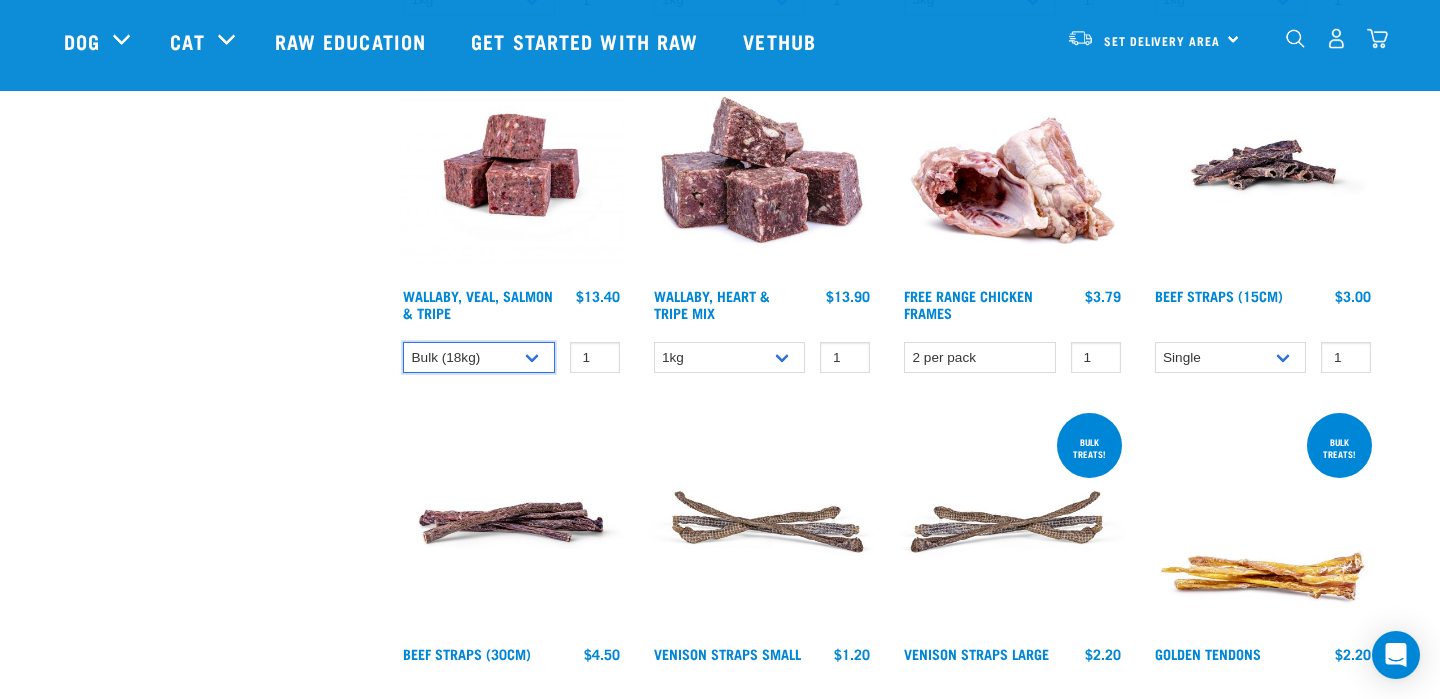 click on "Bulk (18kg)" at bounding box center (0, 0) 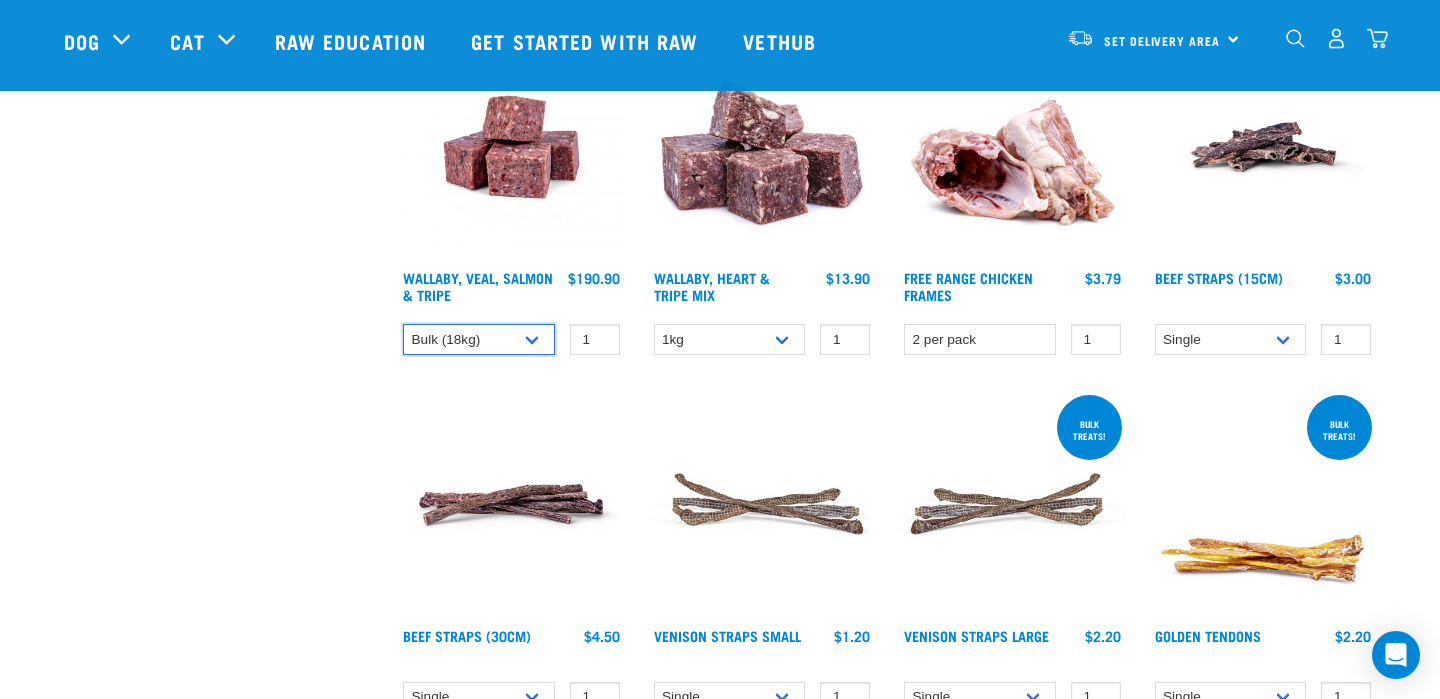 scroll, scrollTop: 1699, scrollLeft: 0, axis: vertical 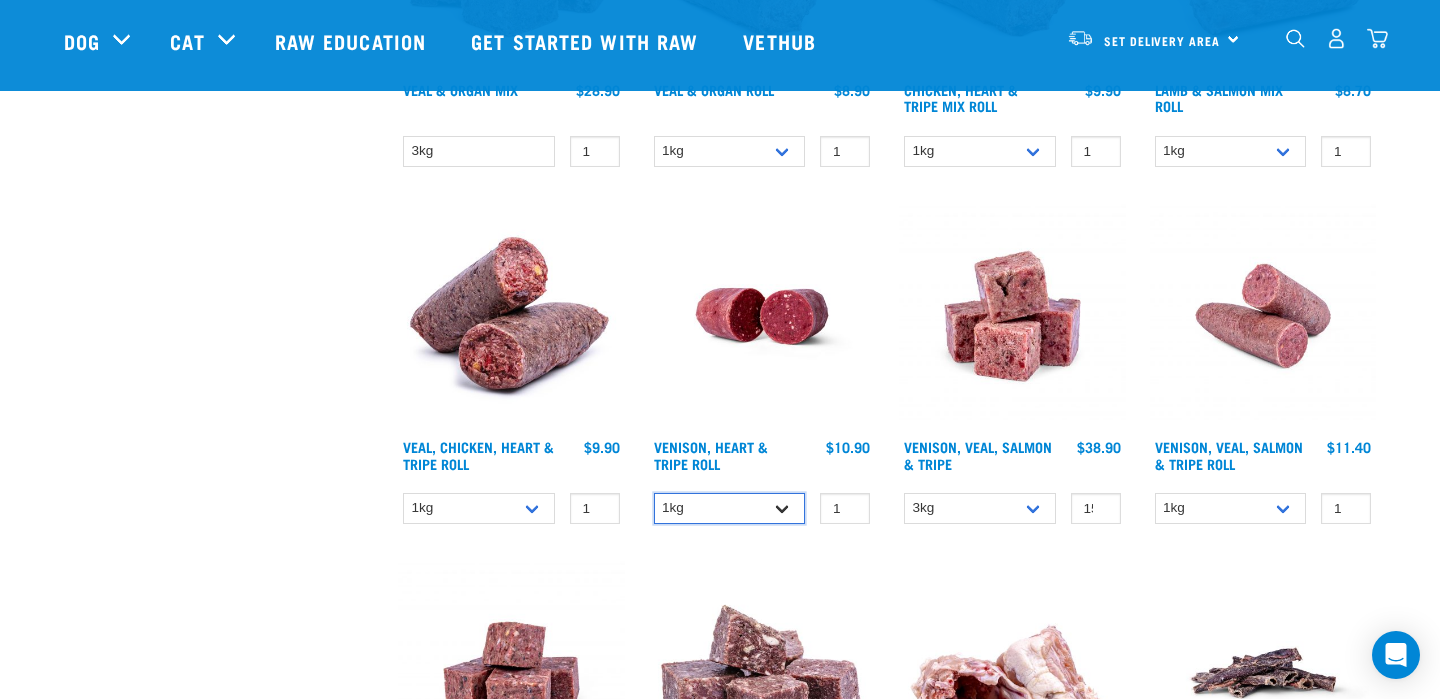 click on "1kg" at bounding box center (0, 0) 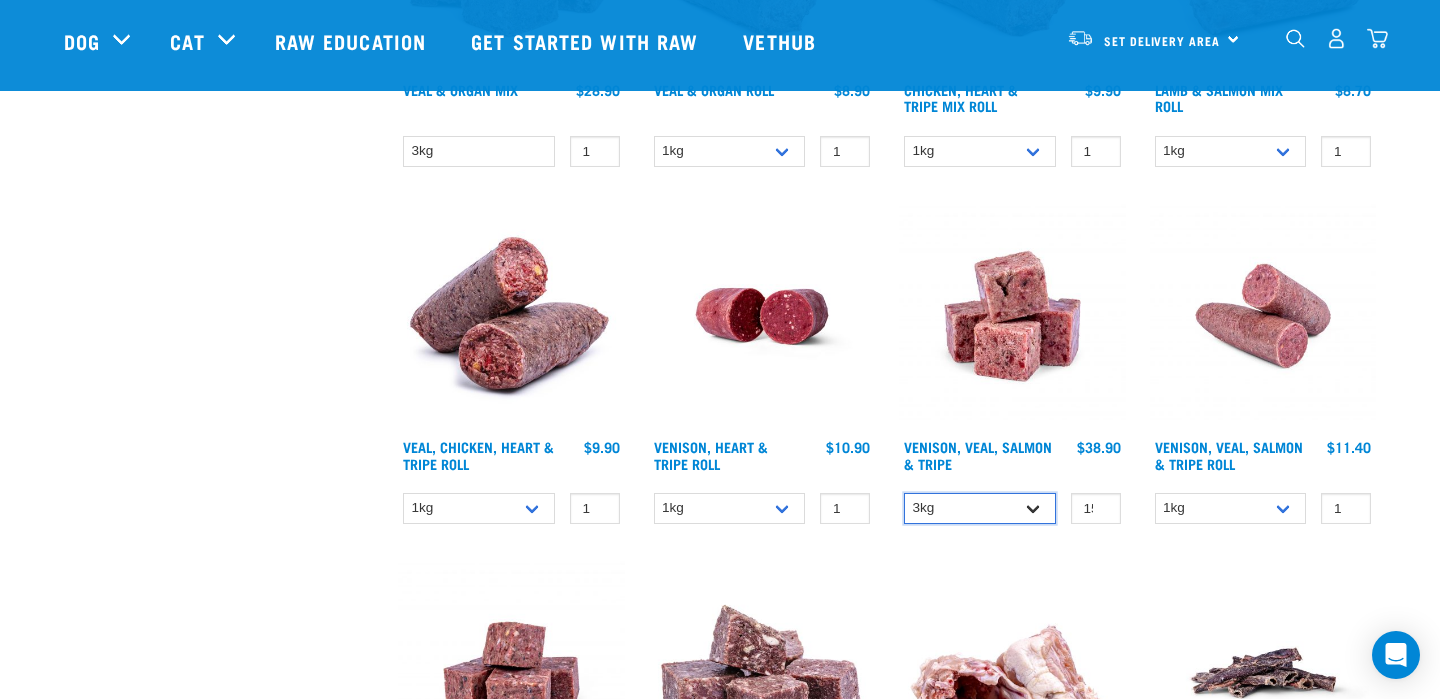 click on "3kg" at bounding box center (0, 0) 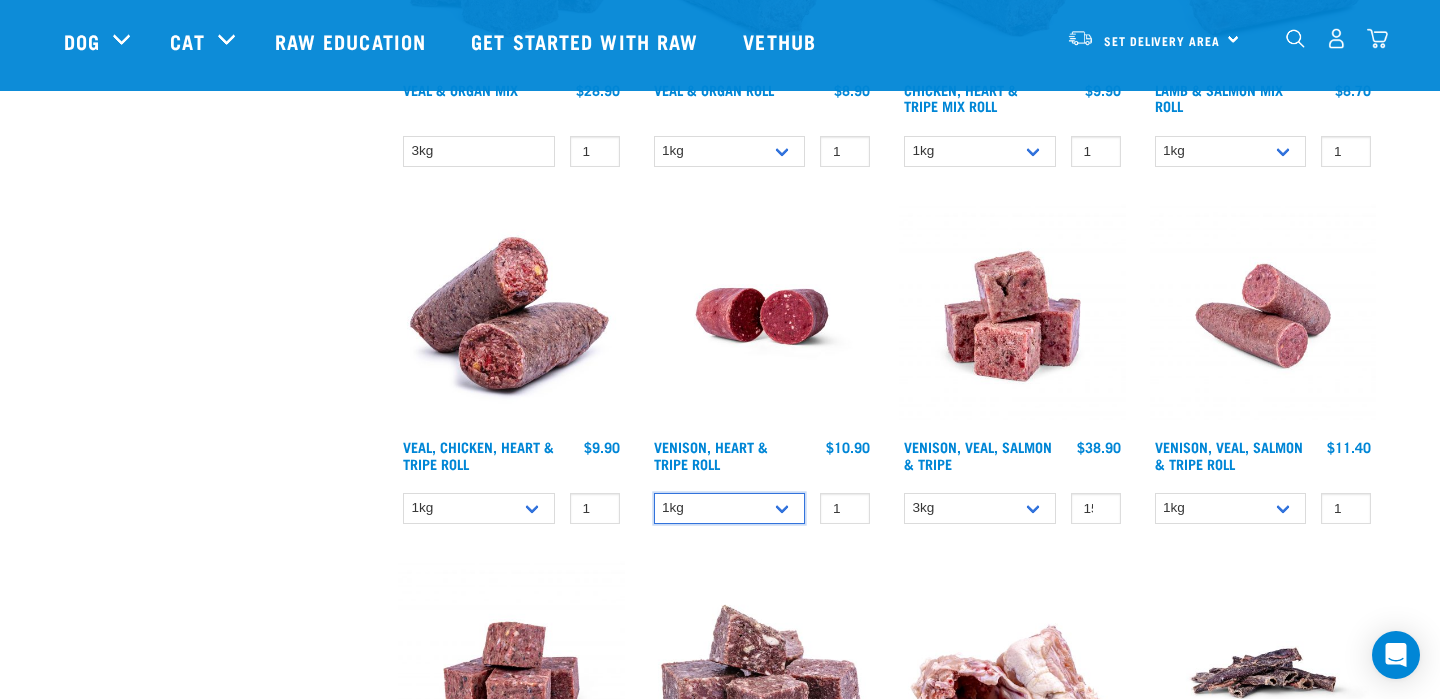 select on "418565" 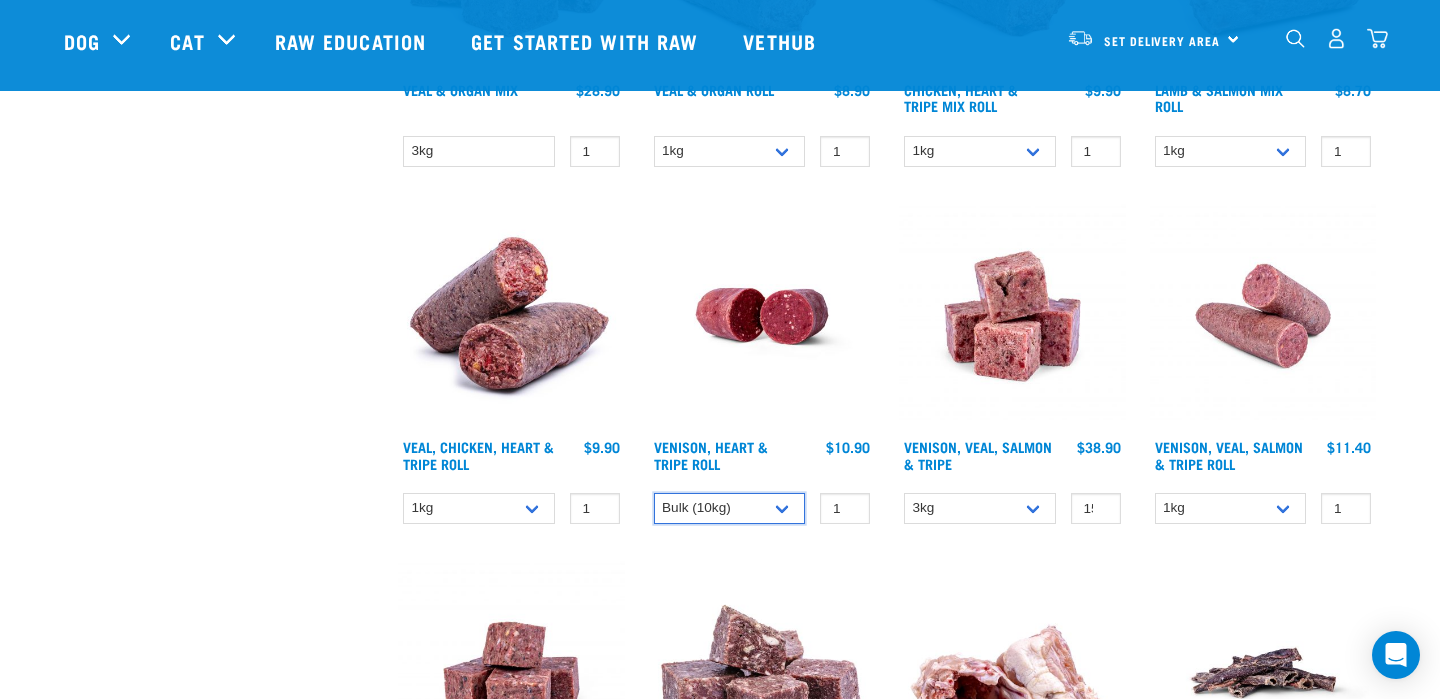 click on "Bulk (10kg)" at bounding box center [0, 0] 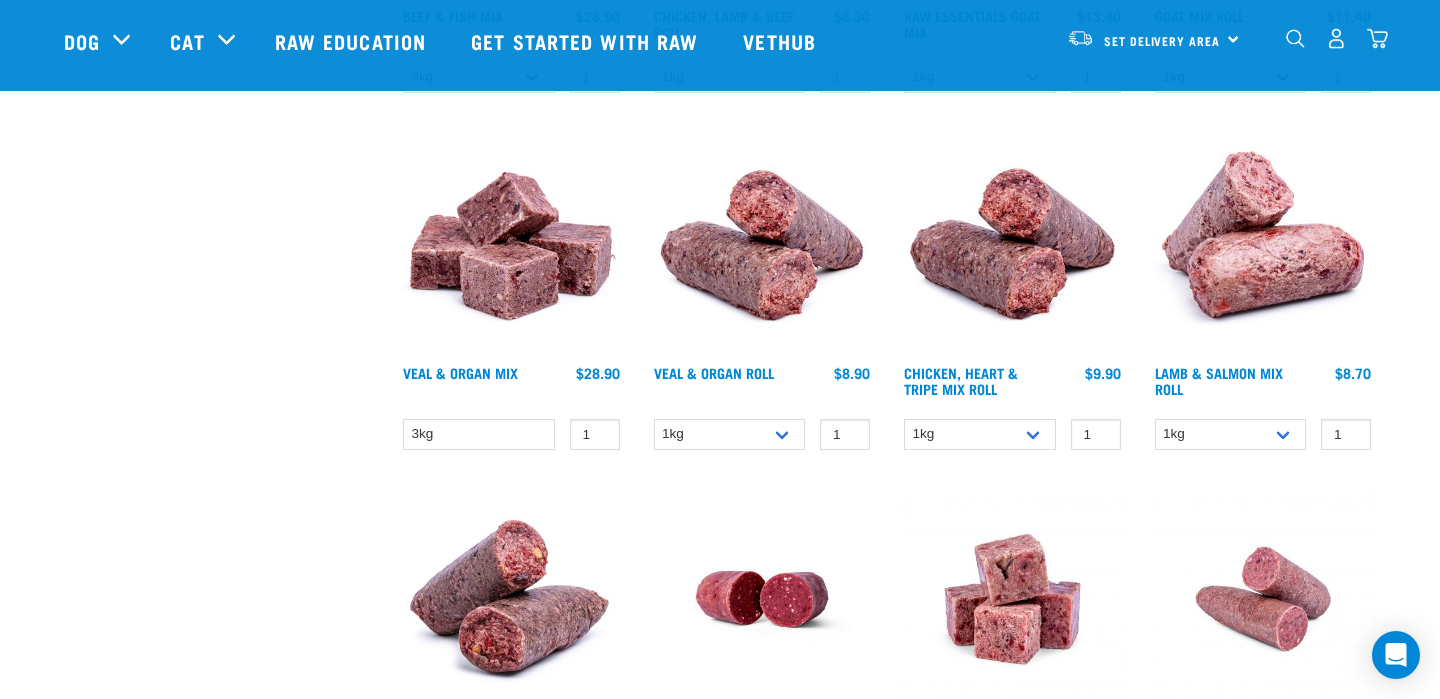 scroll, scrollTop: 880, scrollLeft: 0, axis: vertical 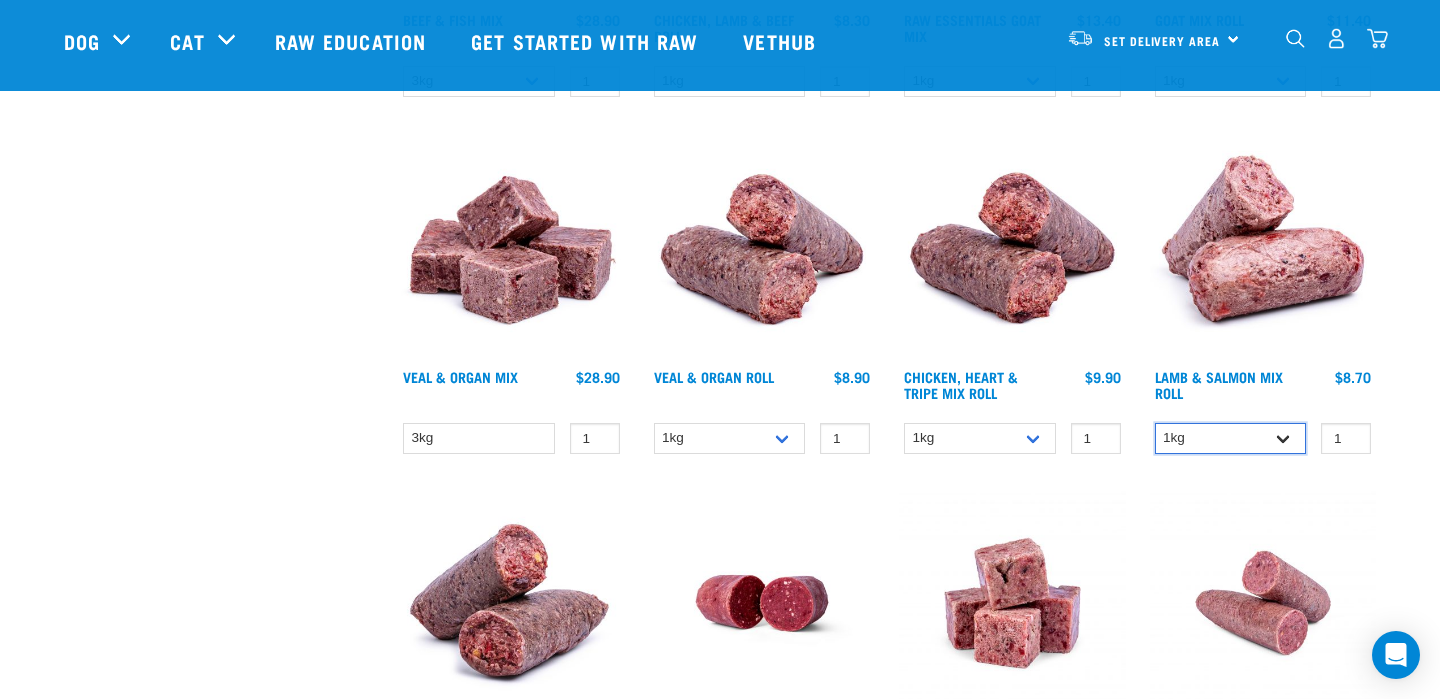 select on "913" 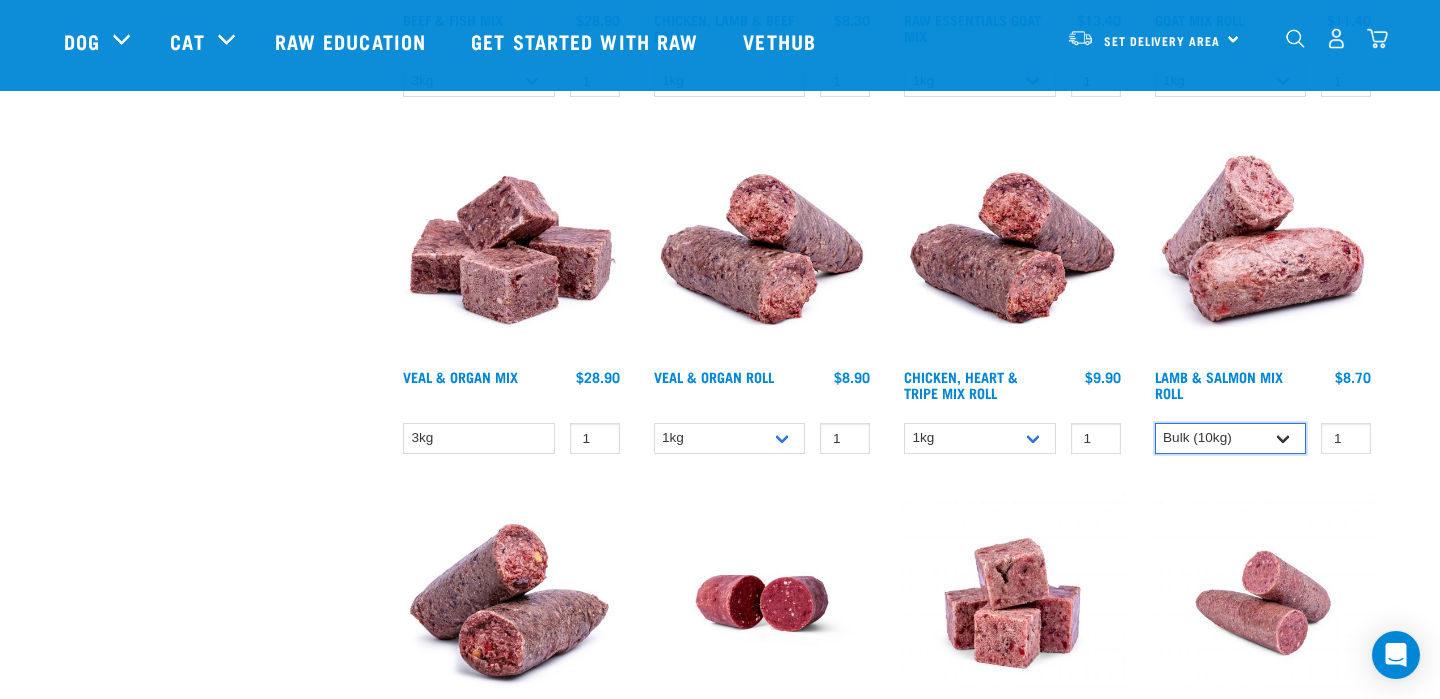 click on "Bulk (10kg)" at bounding box center (0, 0) 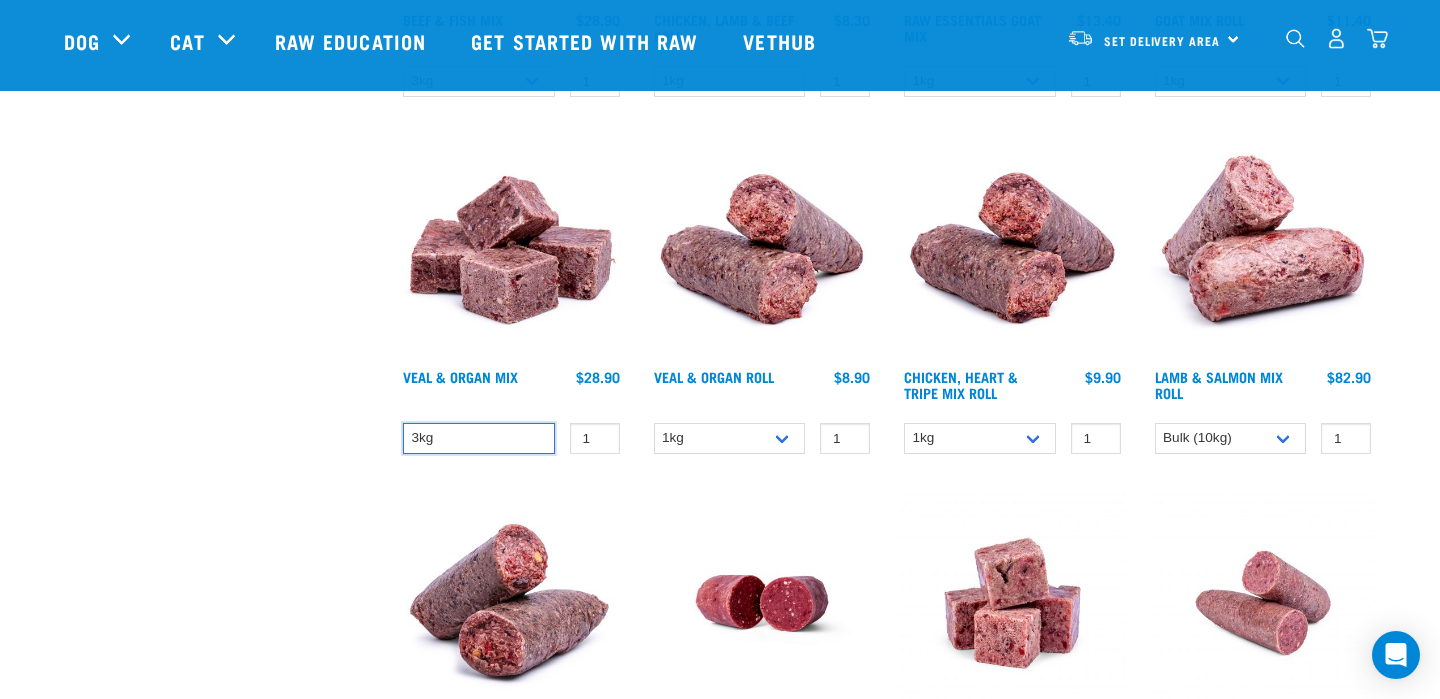 click on "3kg" at bounding box center (0, 0) 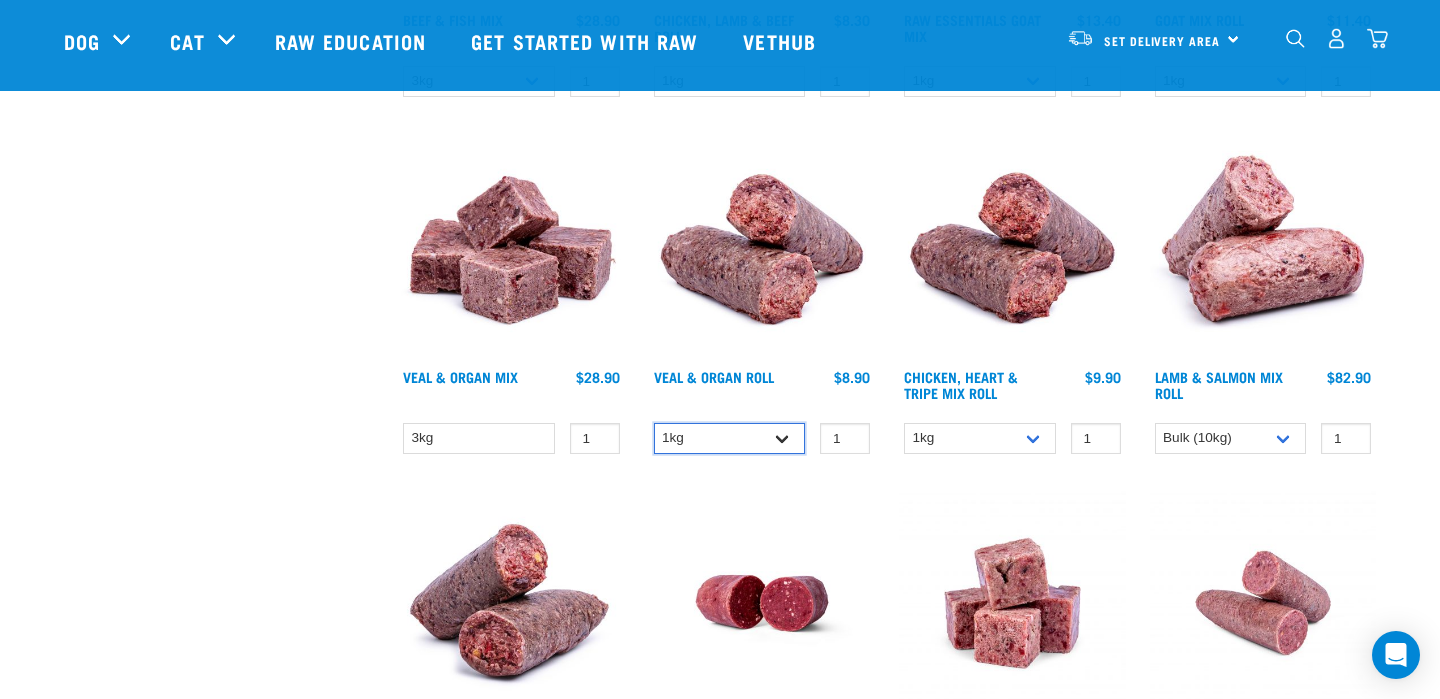select on "920" 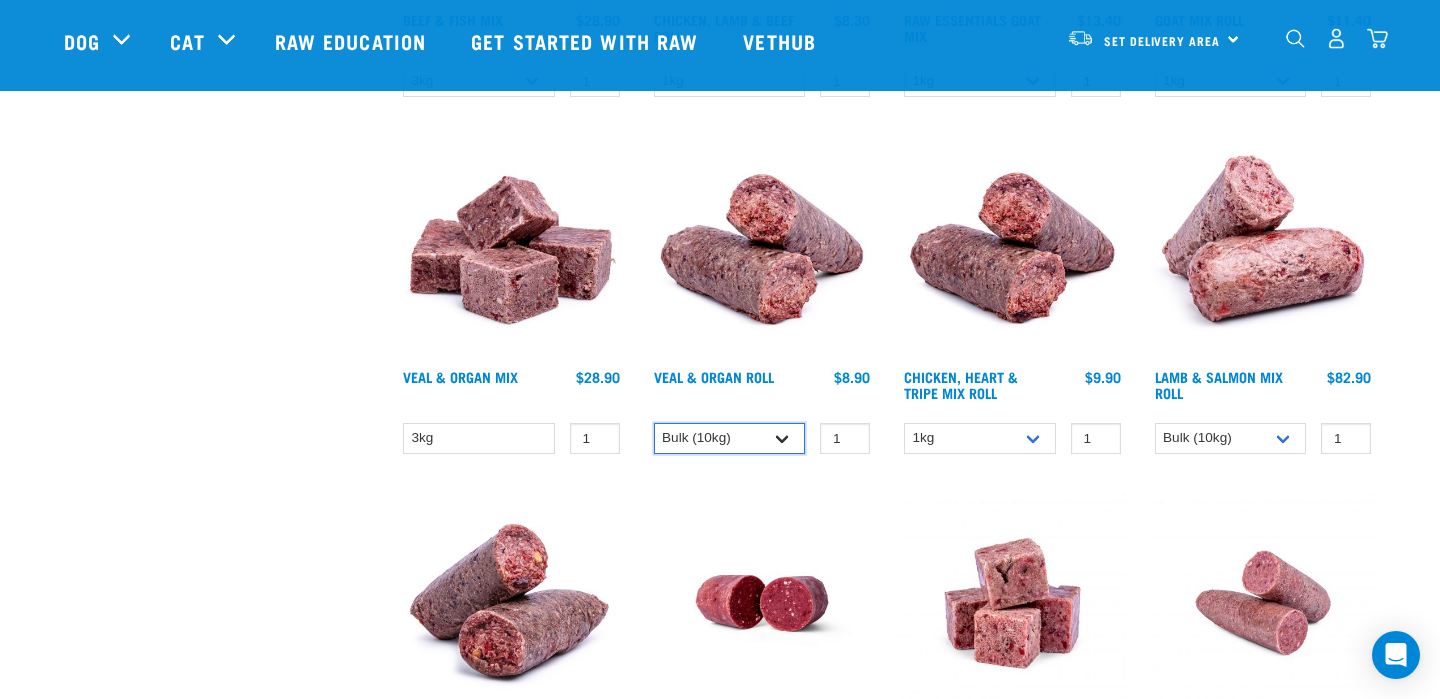 click on "Bulk (10kg)" at bounding box center [0, 0] 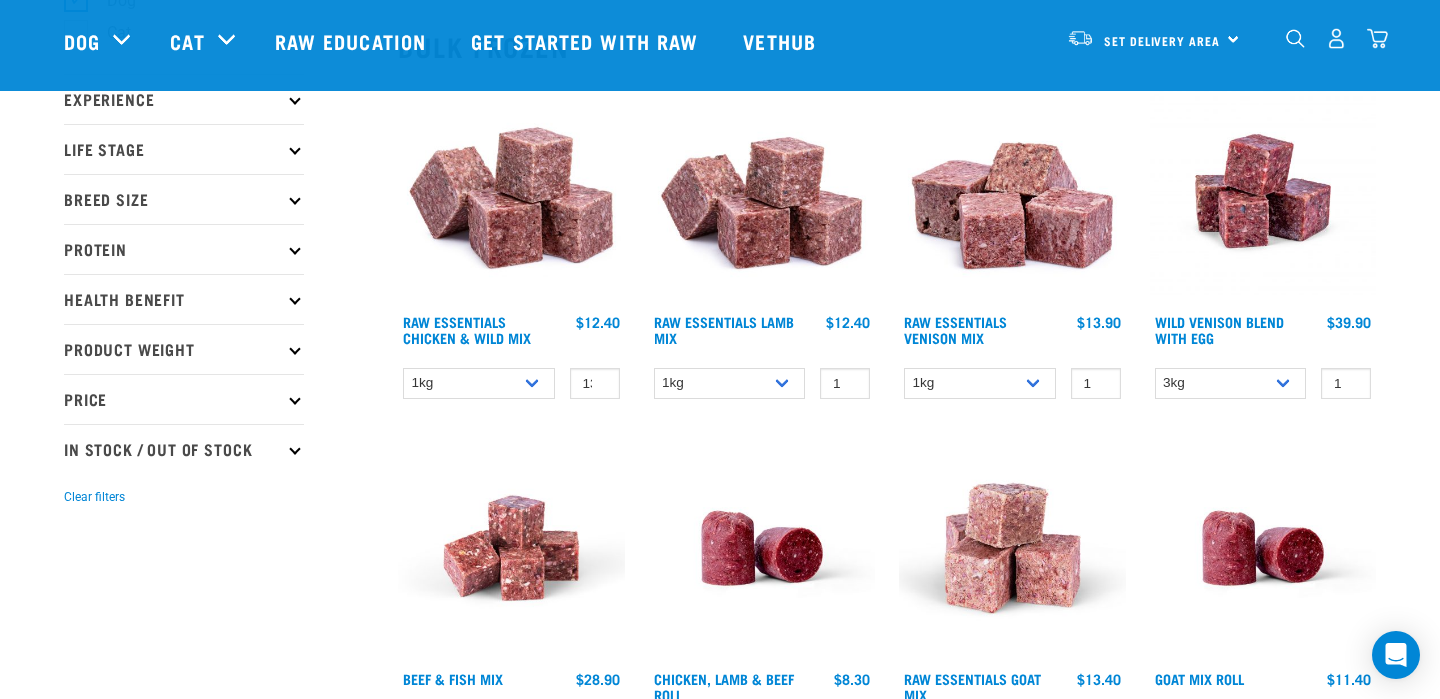 scroll, scrollTop: 0, scrollLeft: 0, axis: both 